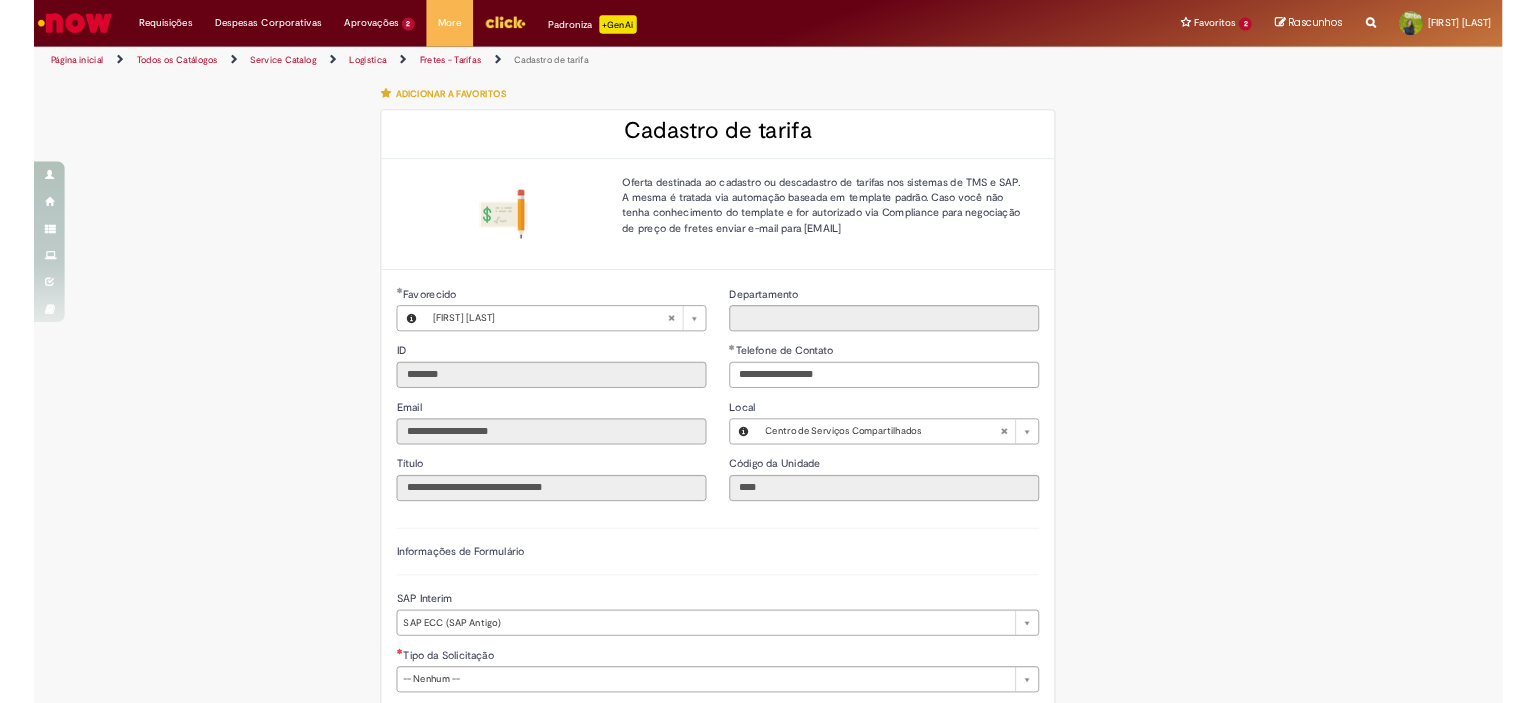 scroll, scrollTop: 0, scrollLeft: 0, axis: both 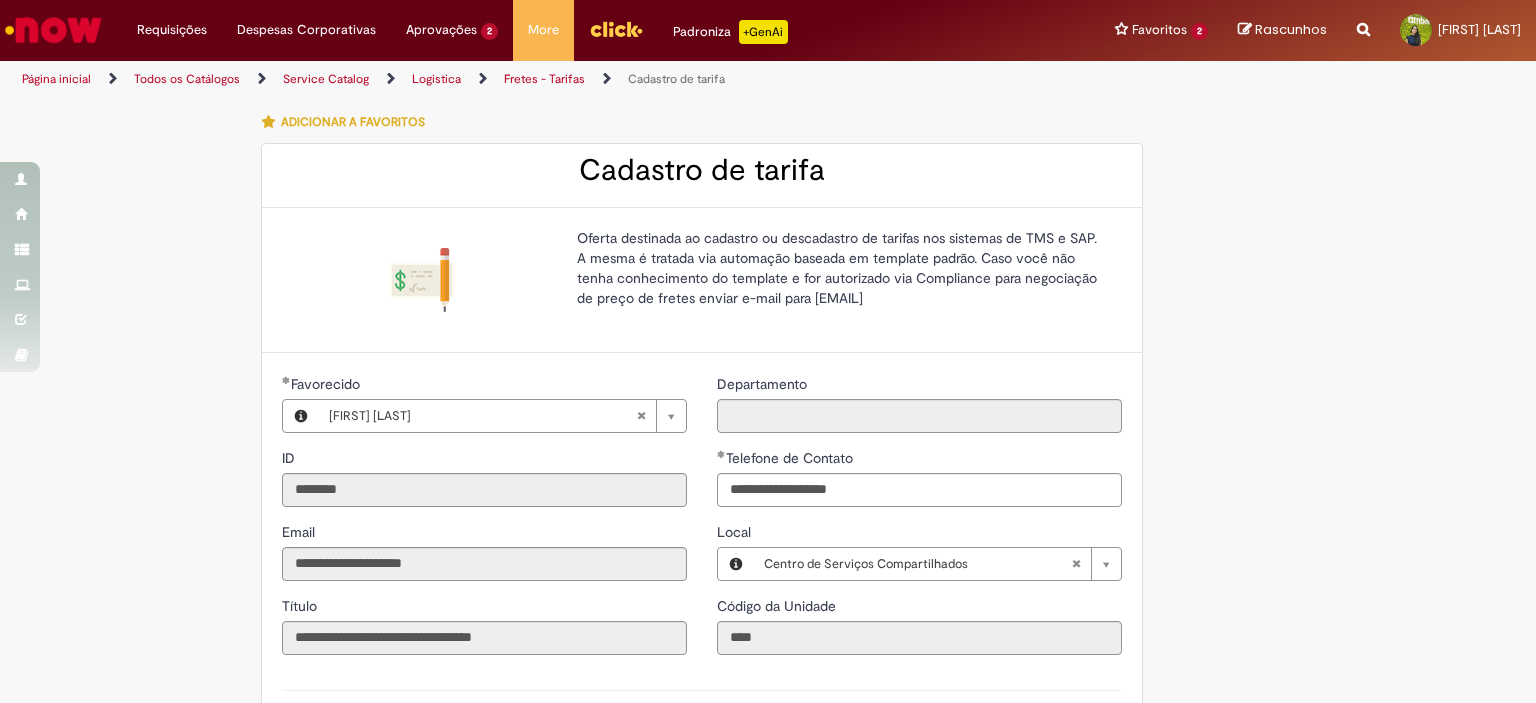 click at bounding box center [53, 30] 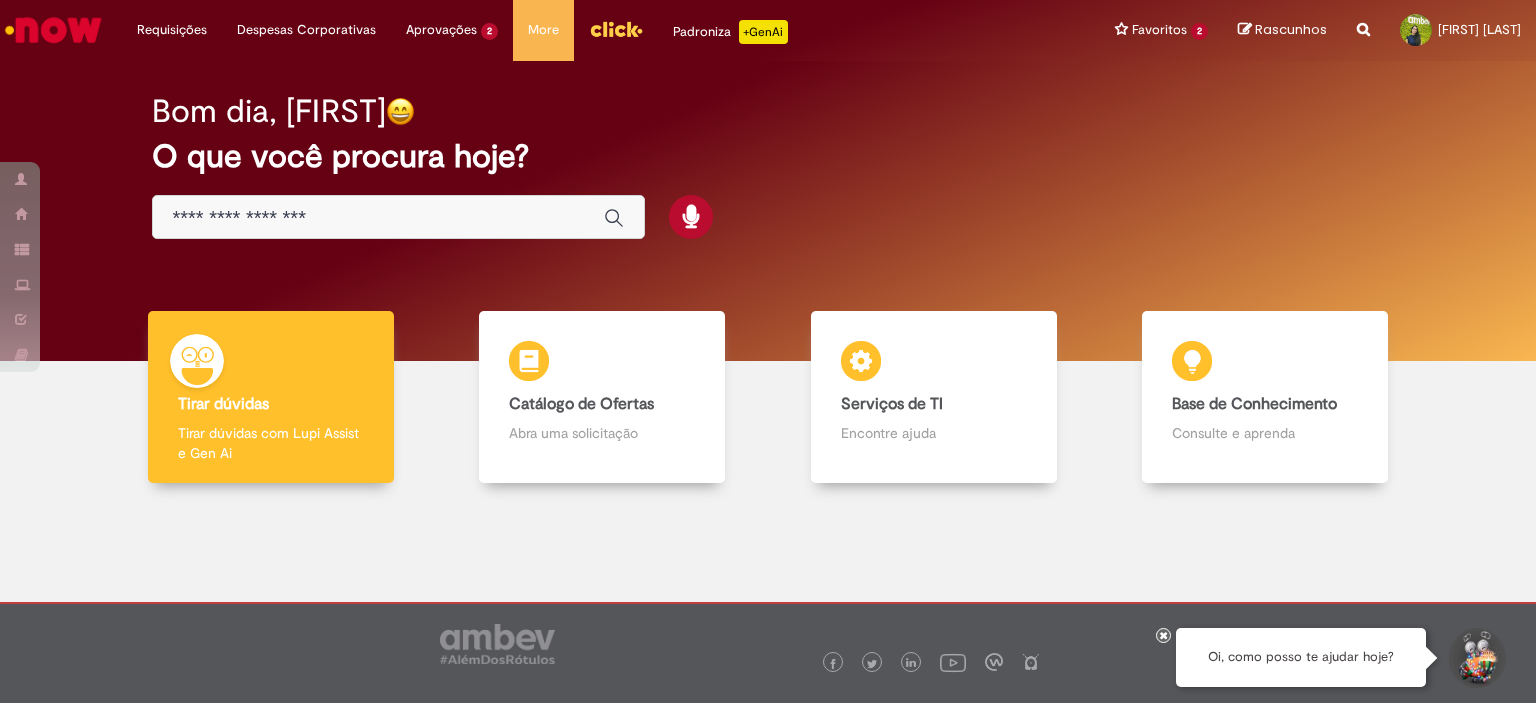 scroll, scrollTop: 0, scrollLeft: 0, axis: both 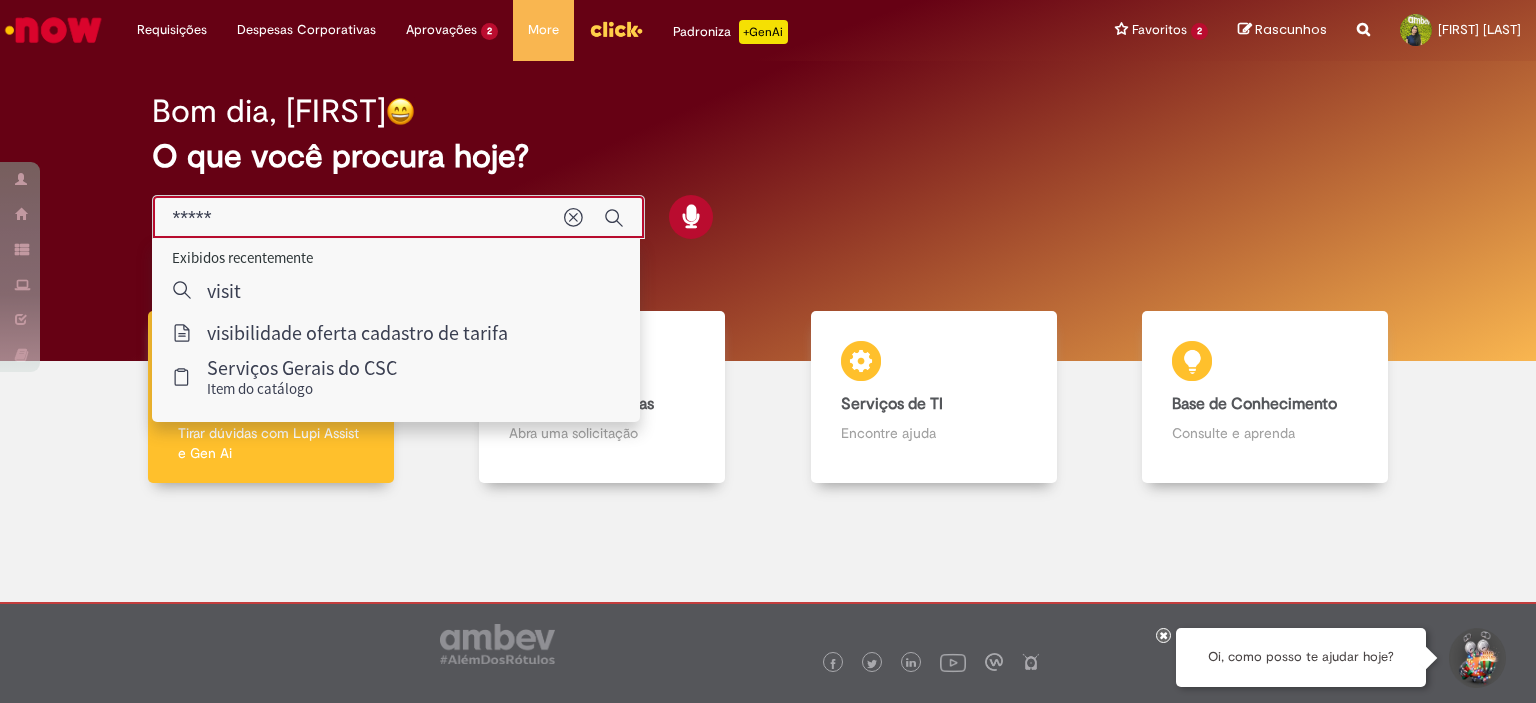 type on "******" 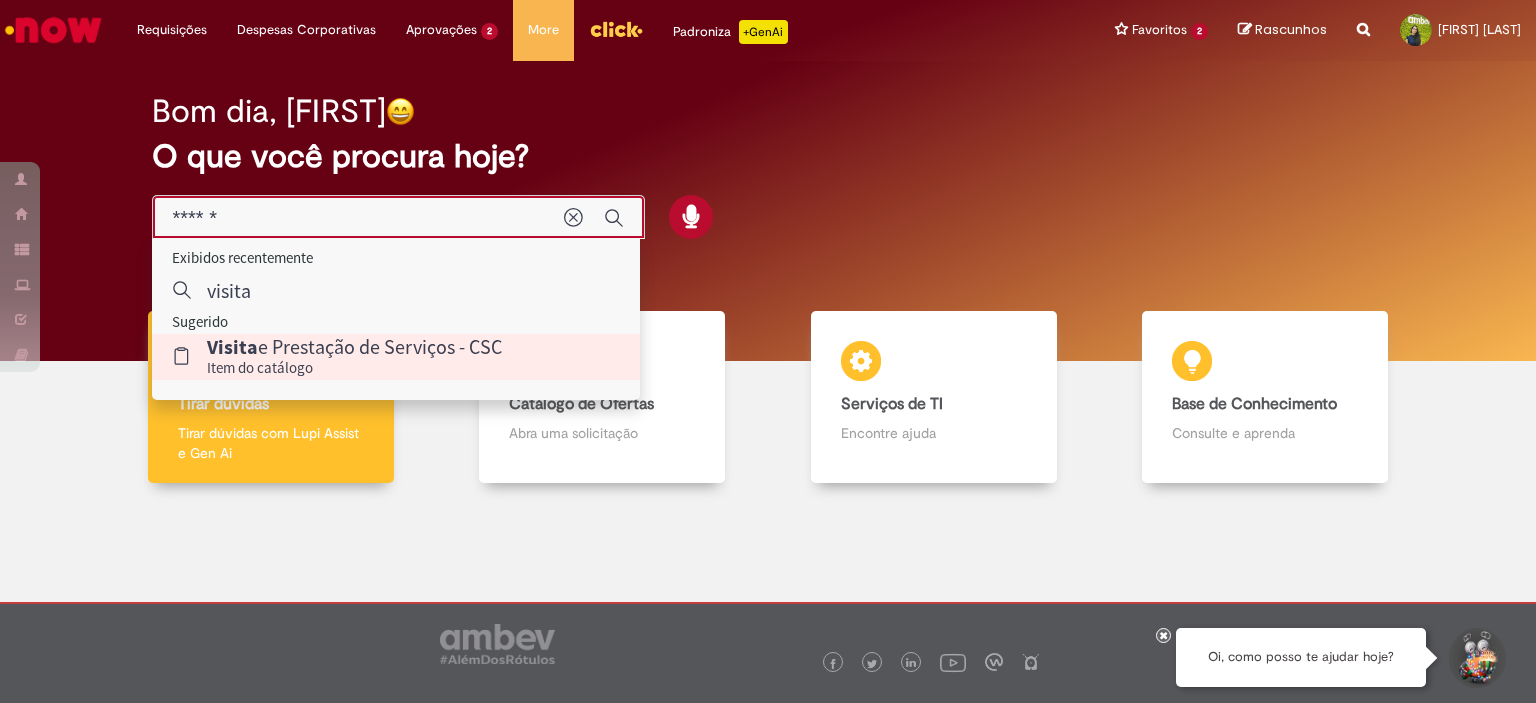 click on "Visita  e Prestação de Serviços - CSC" at bounding box center [354, 346] 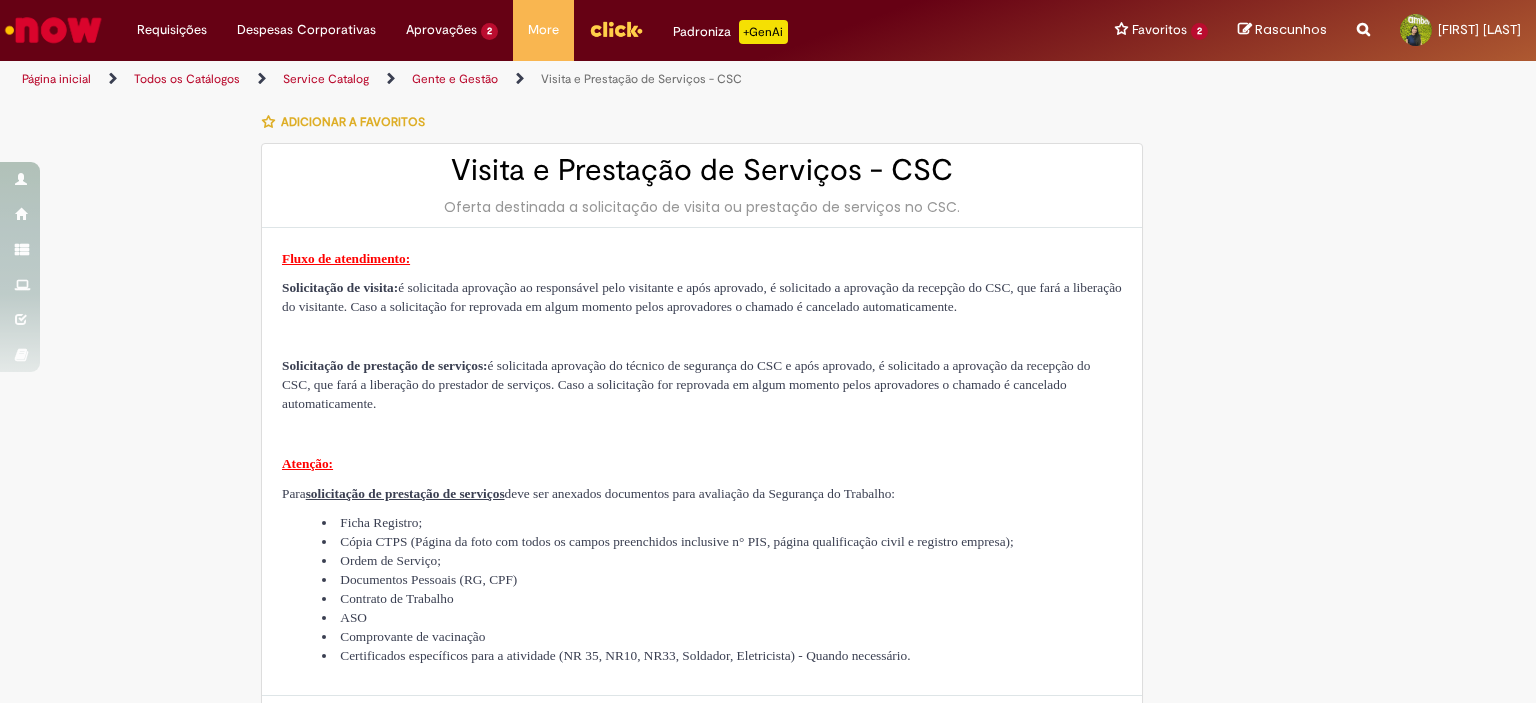type on "********" 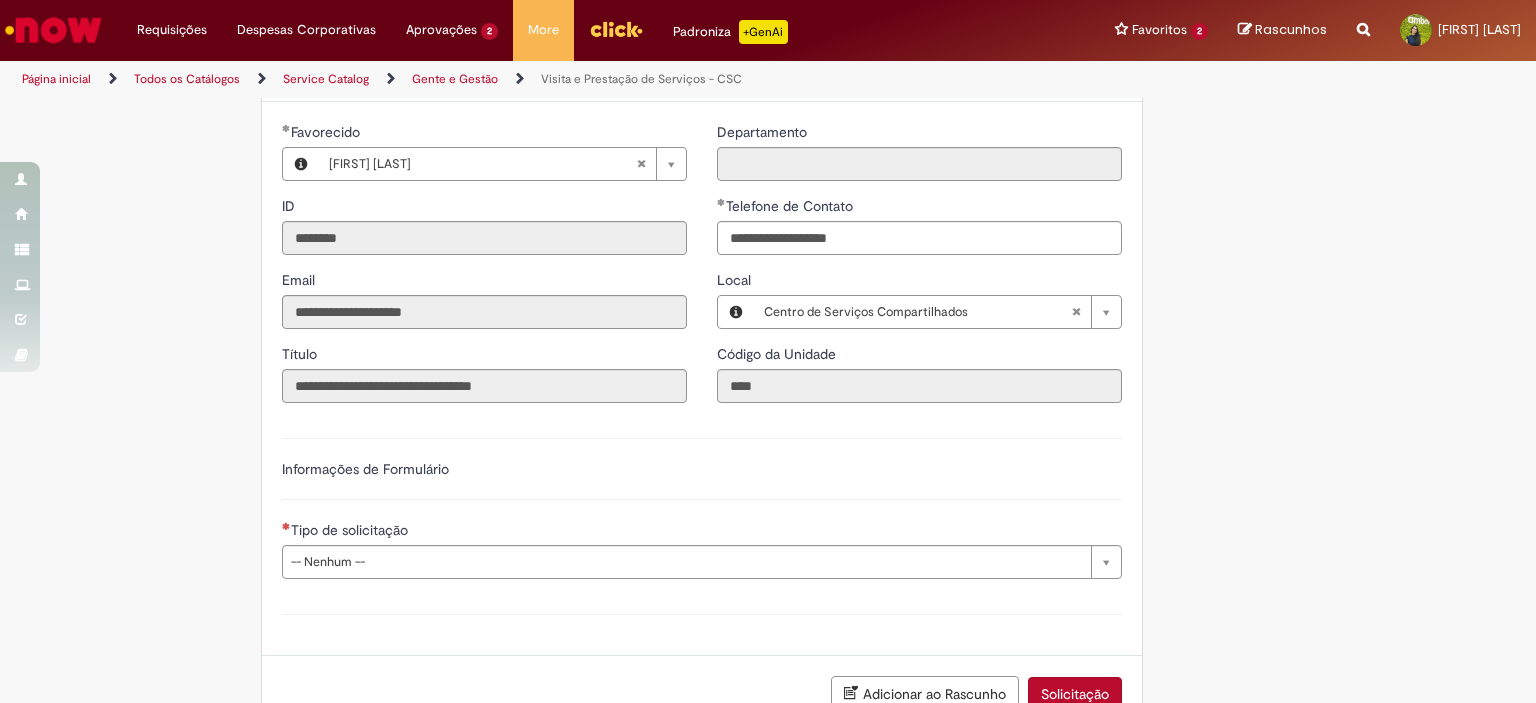 scroll, scrollTop: 779, scrollLeft: 0, axis: vertical 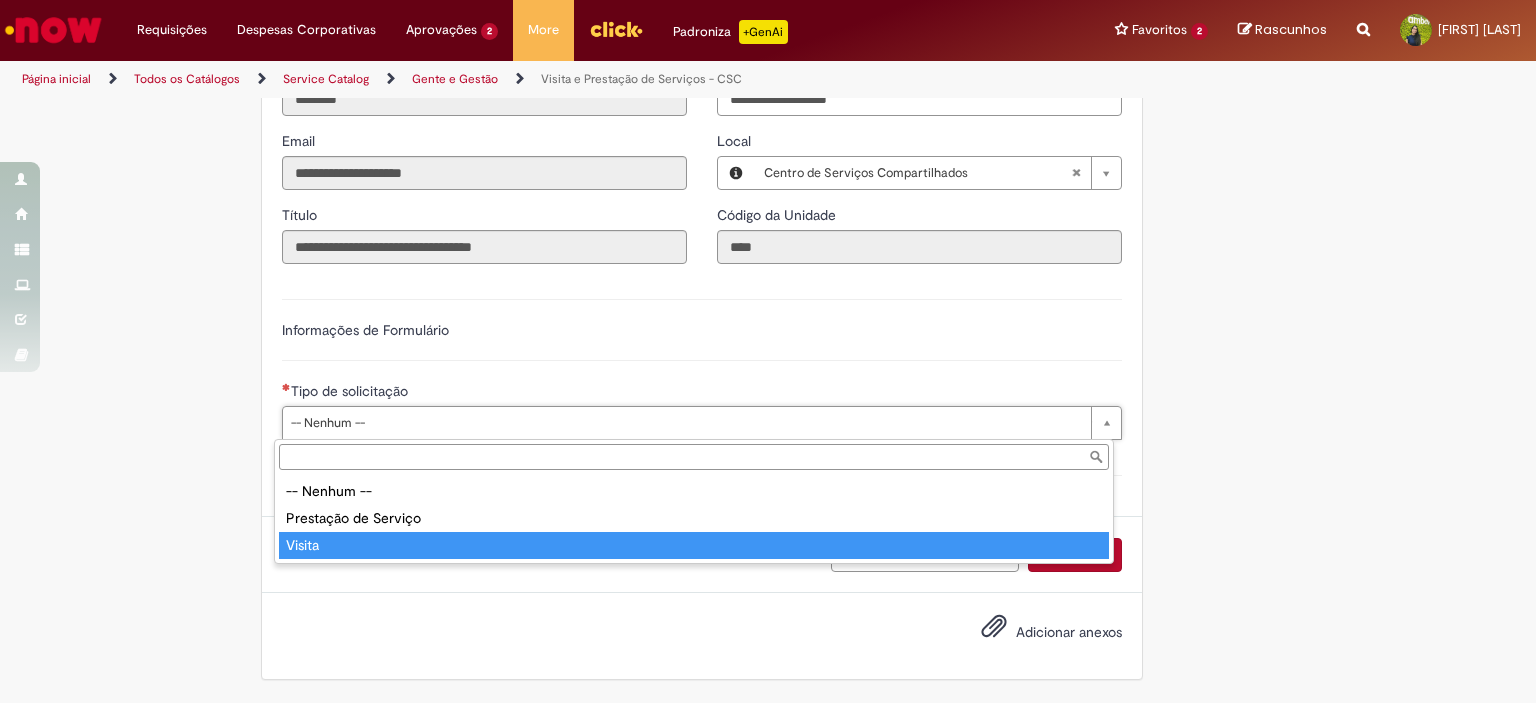 type on "******" 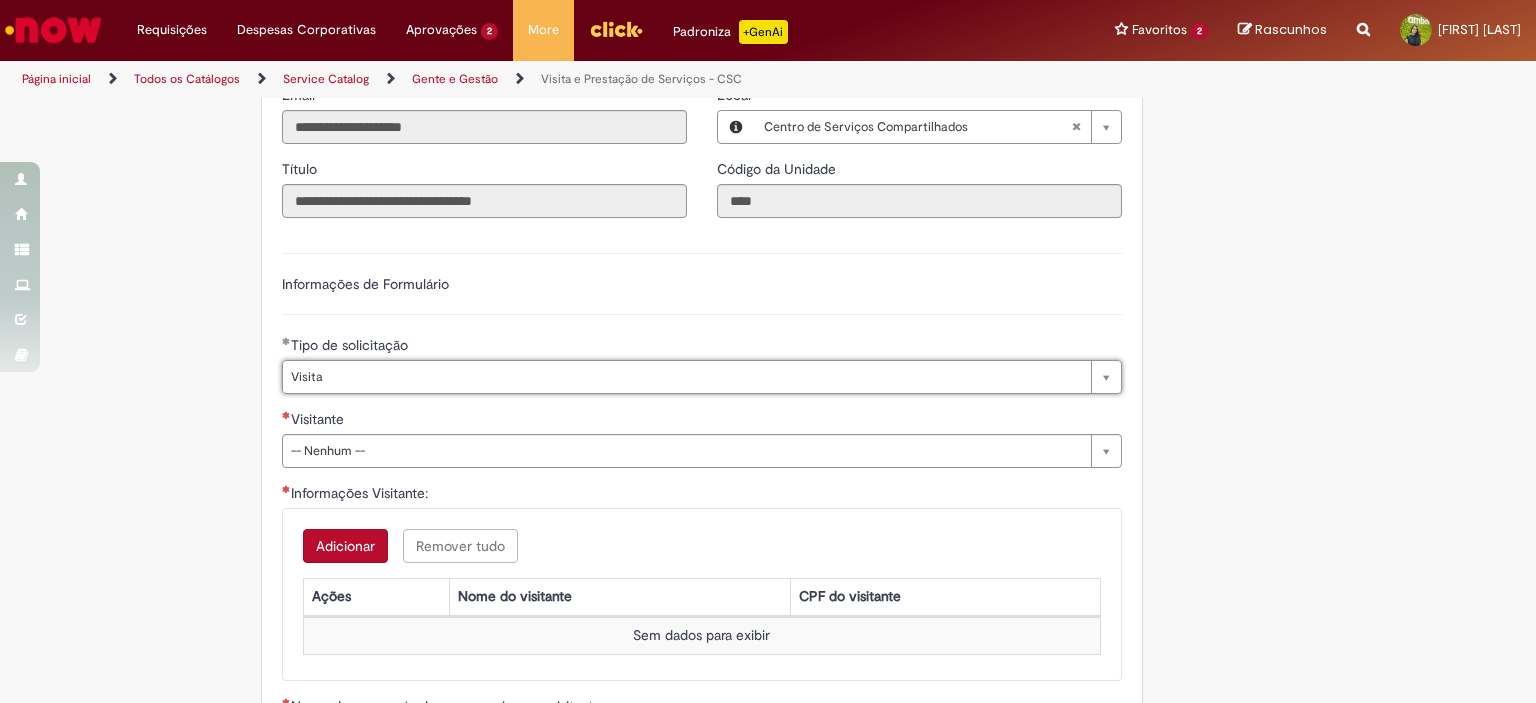 click on "Informações Visitante:" at bounding box center [702, 495] 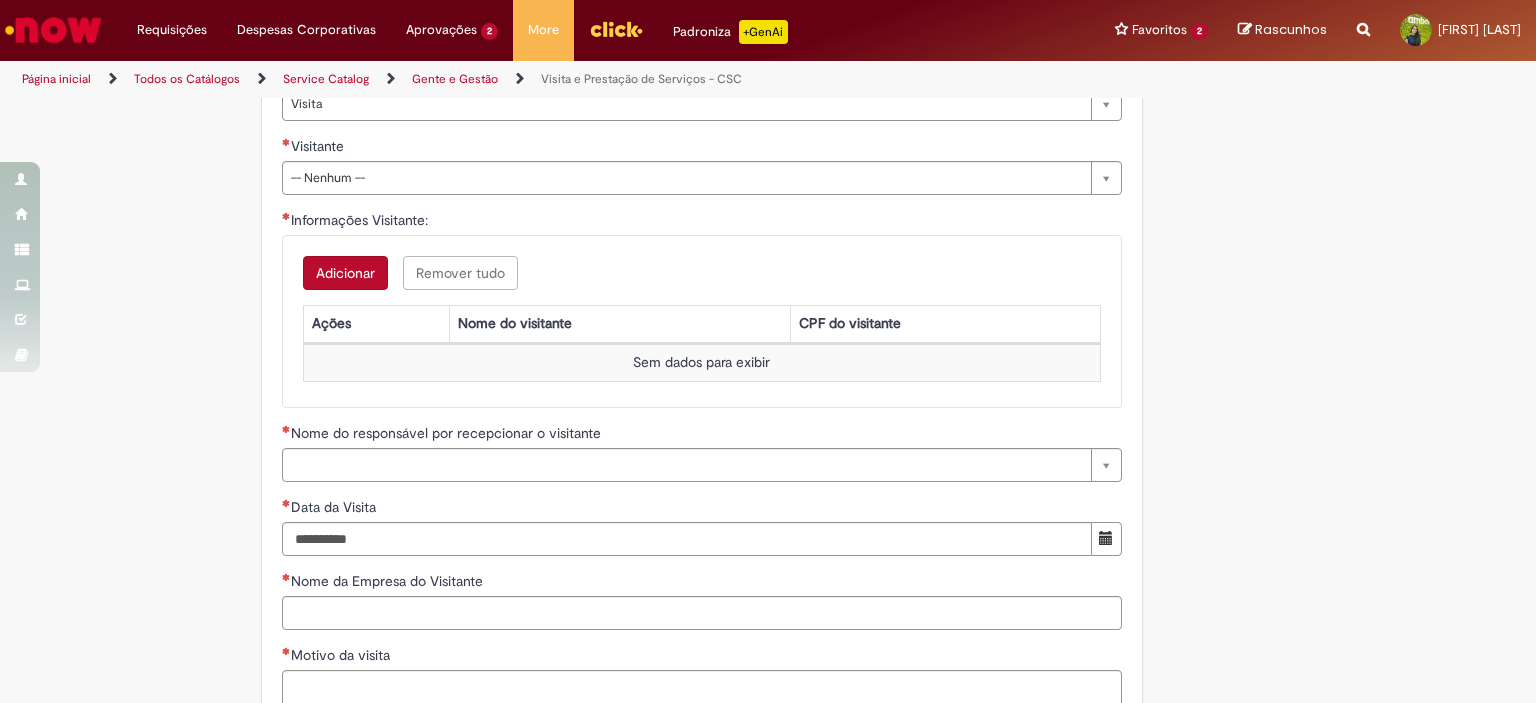 scroll, scrollTop: 1079, scrollLeft: 0, axis: vertical 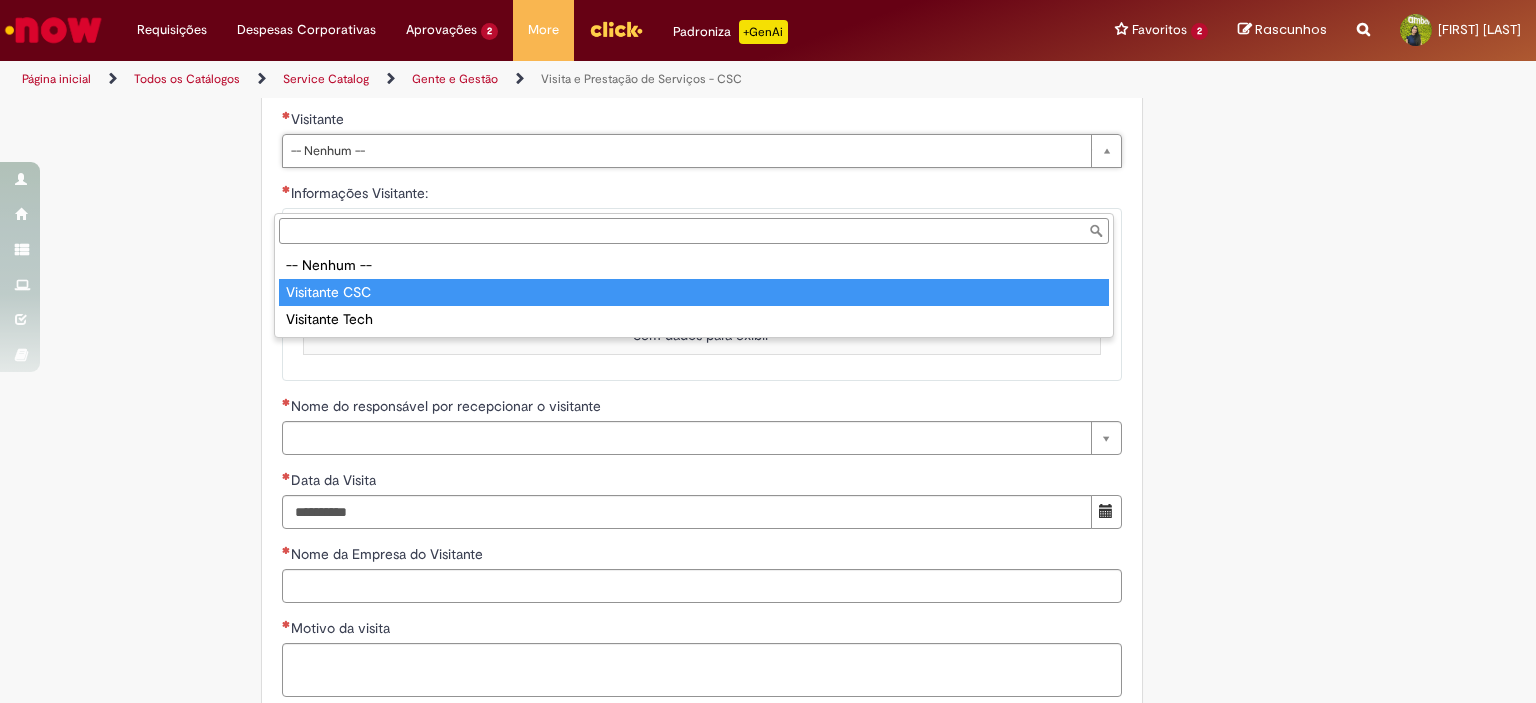 type on "**********" 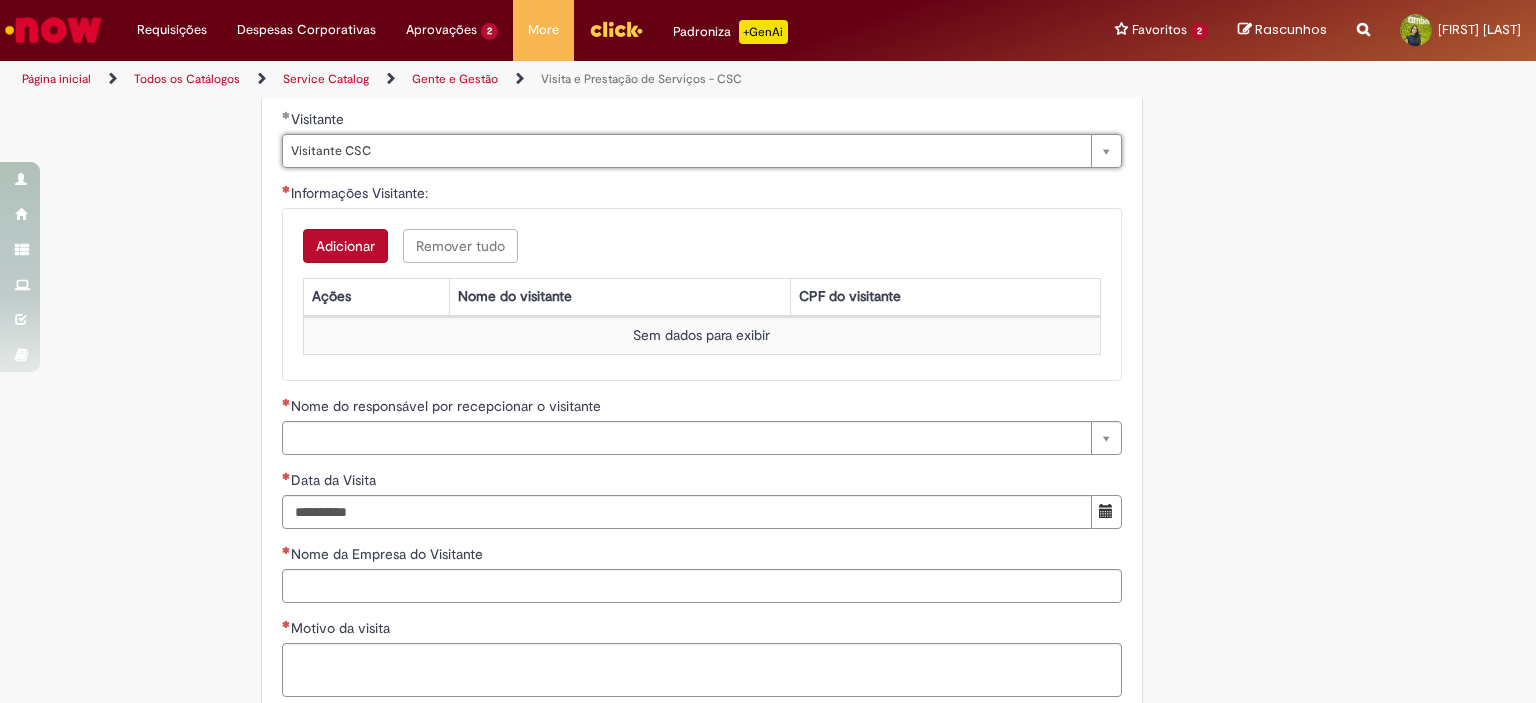 click on "Informações Visitante:" at bounding box center [702, 195] 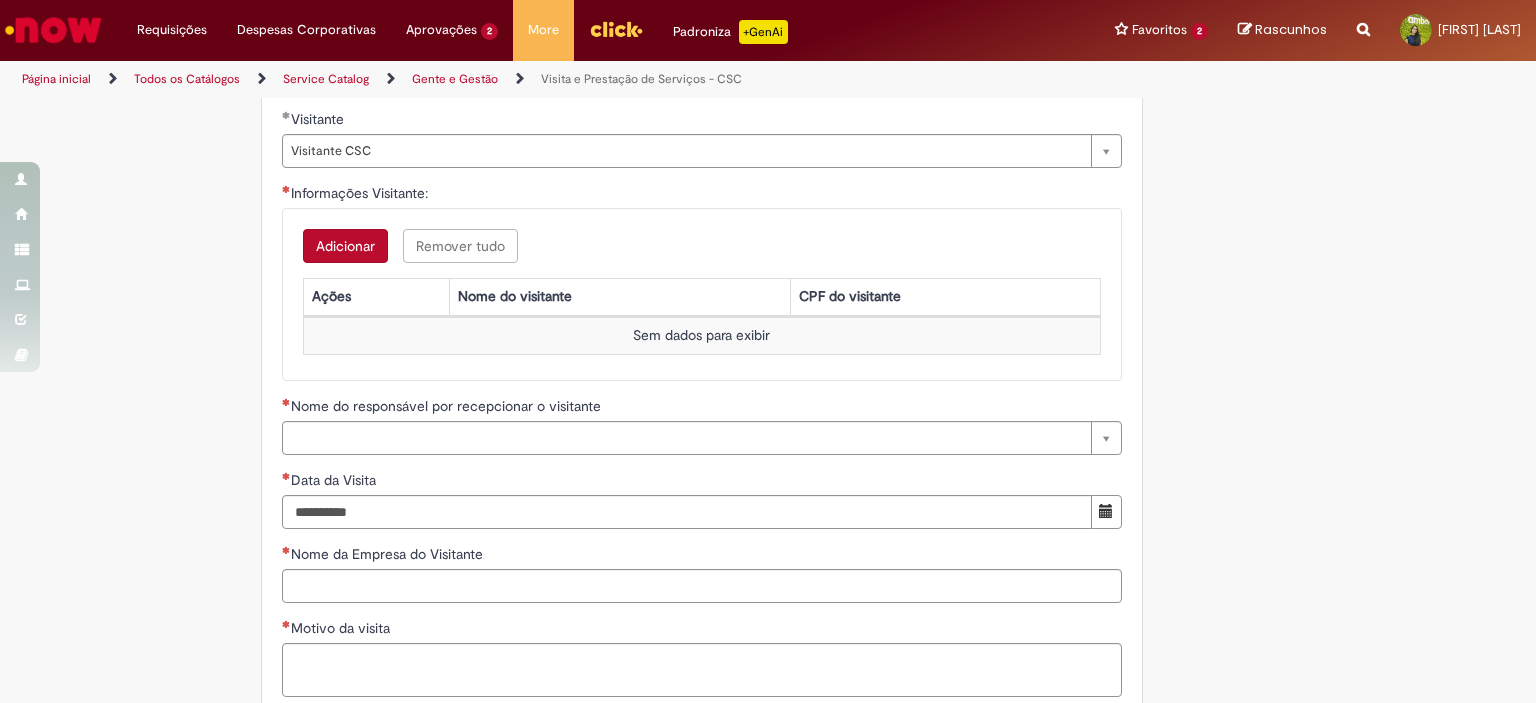 click on "Adicionar" at bounding box center (345, 246) 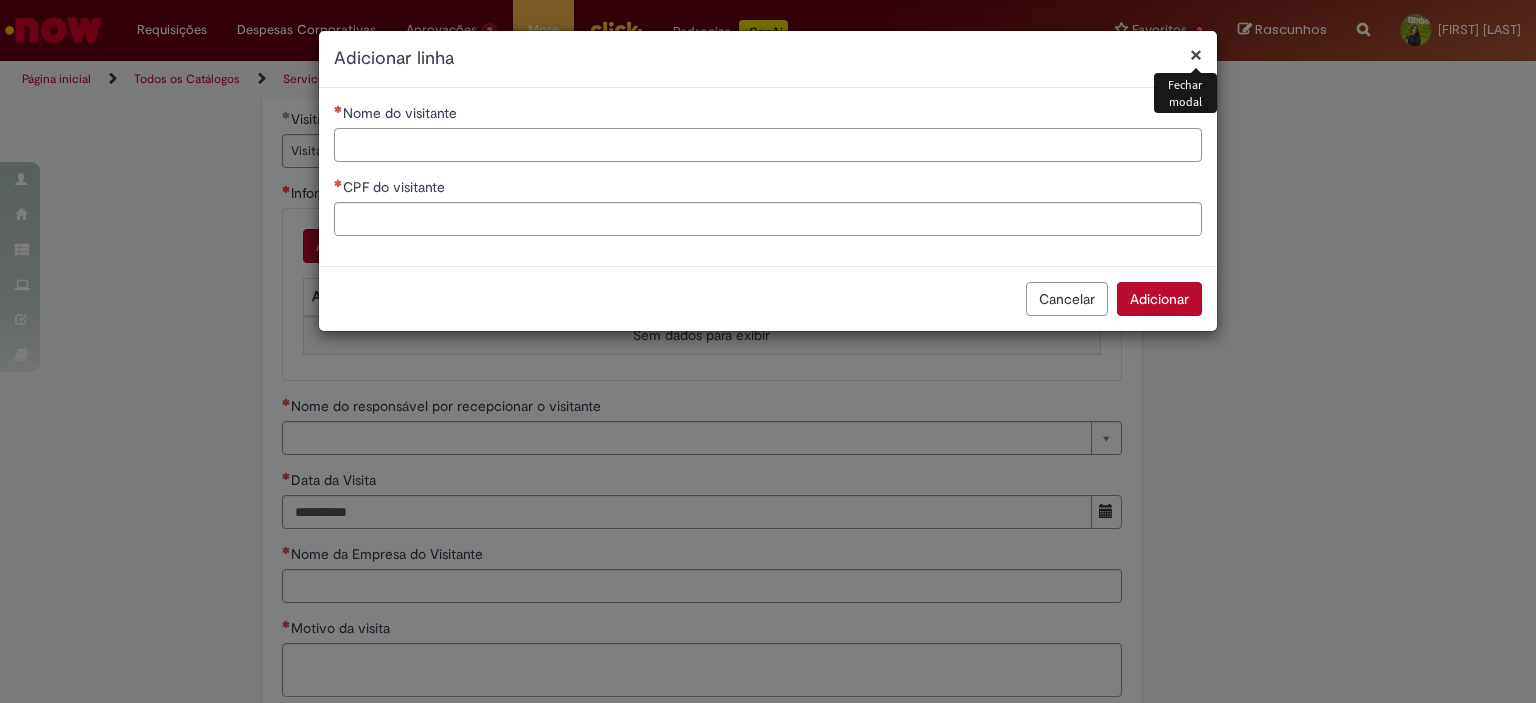 click on "Nome do visitante" at bounding box center (768, 145) 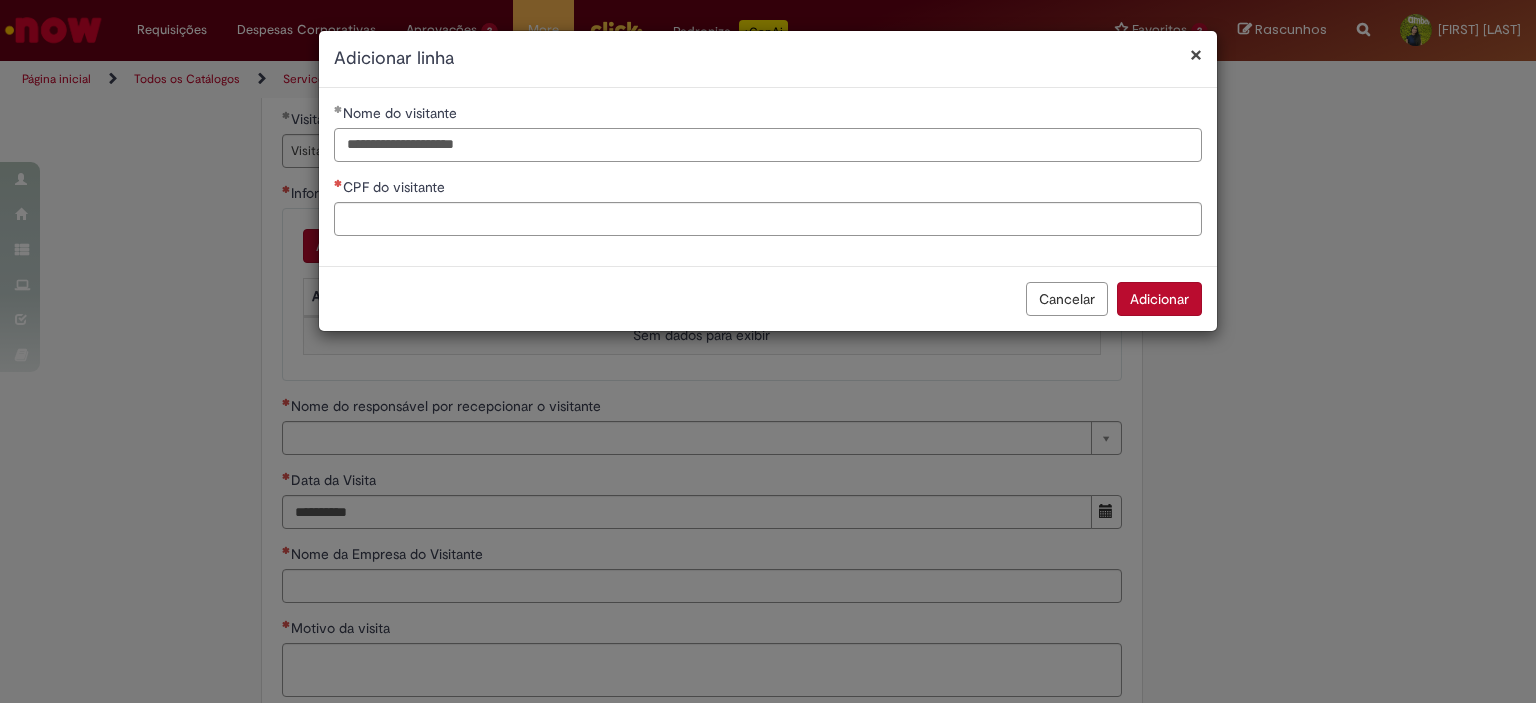 type on "**********" 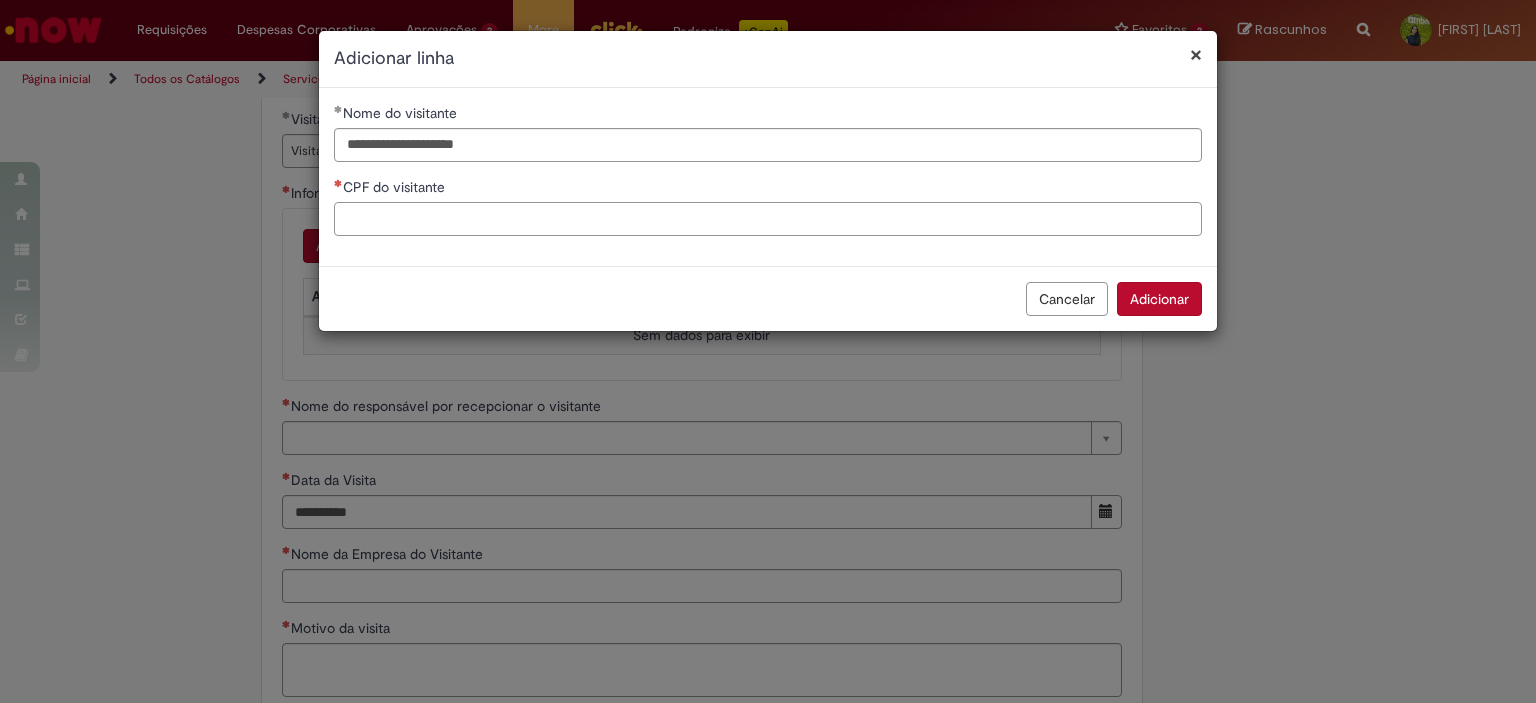 click on "CPF do visitante" at bounding box center (768, 219) 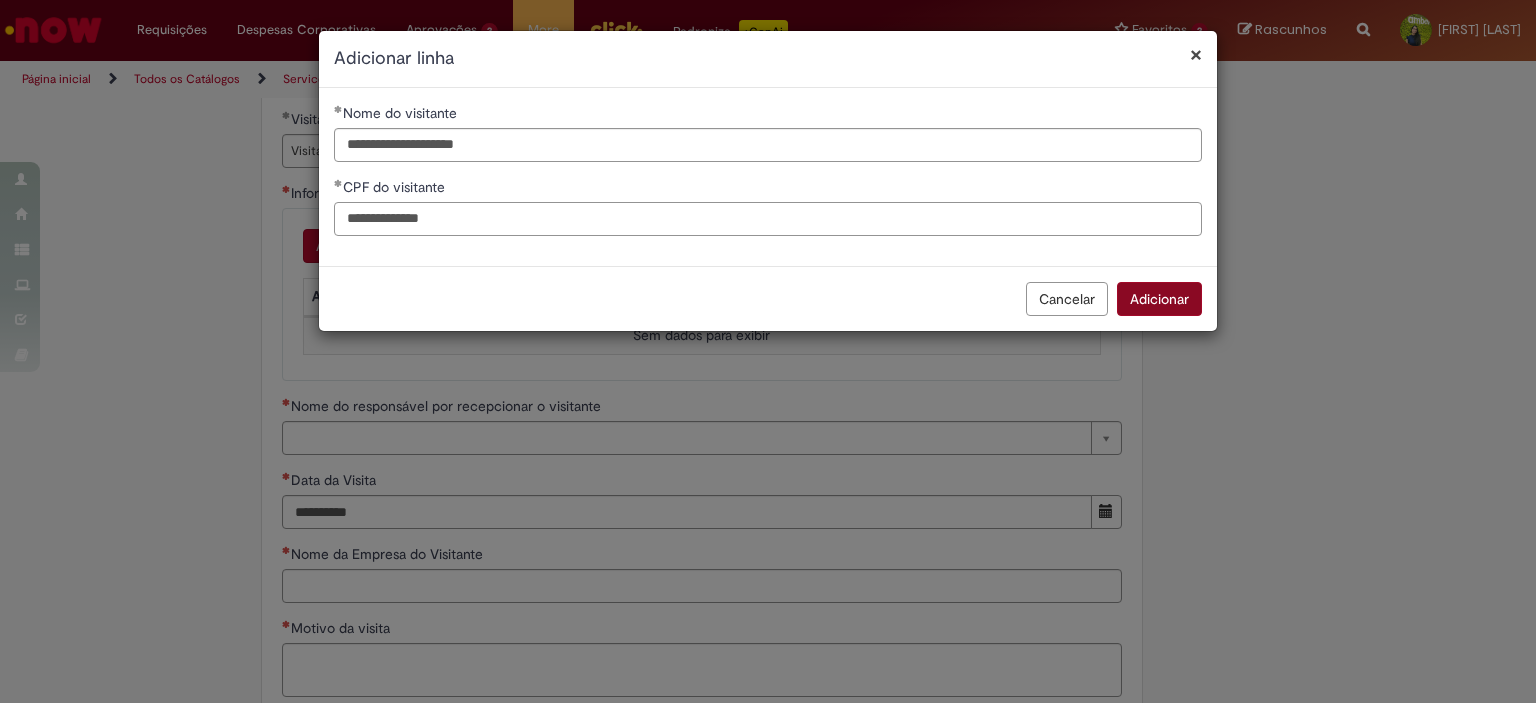 type on "**********" 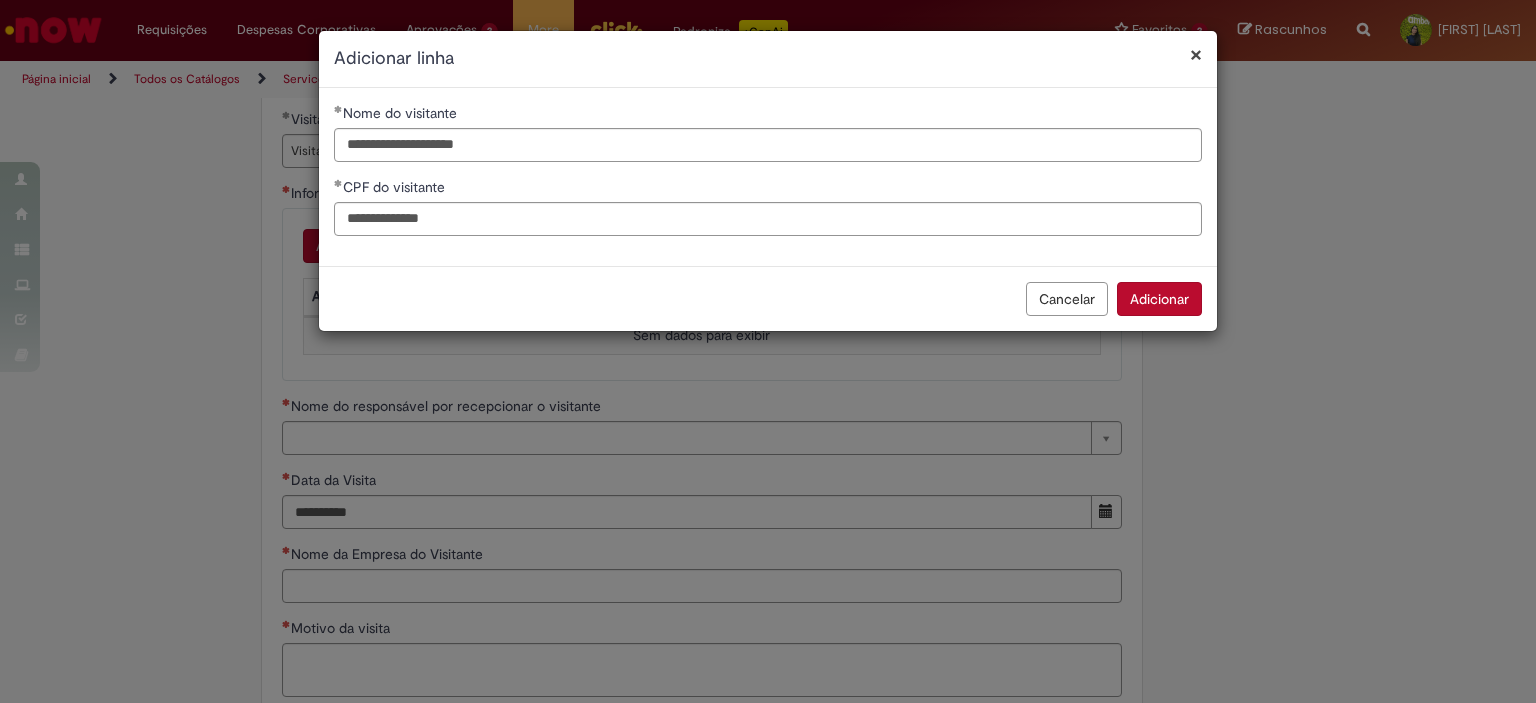 click on "Adicionar" at bounding box center (1159, 299) 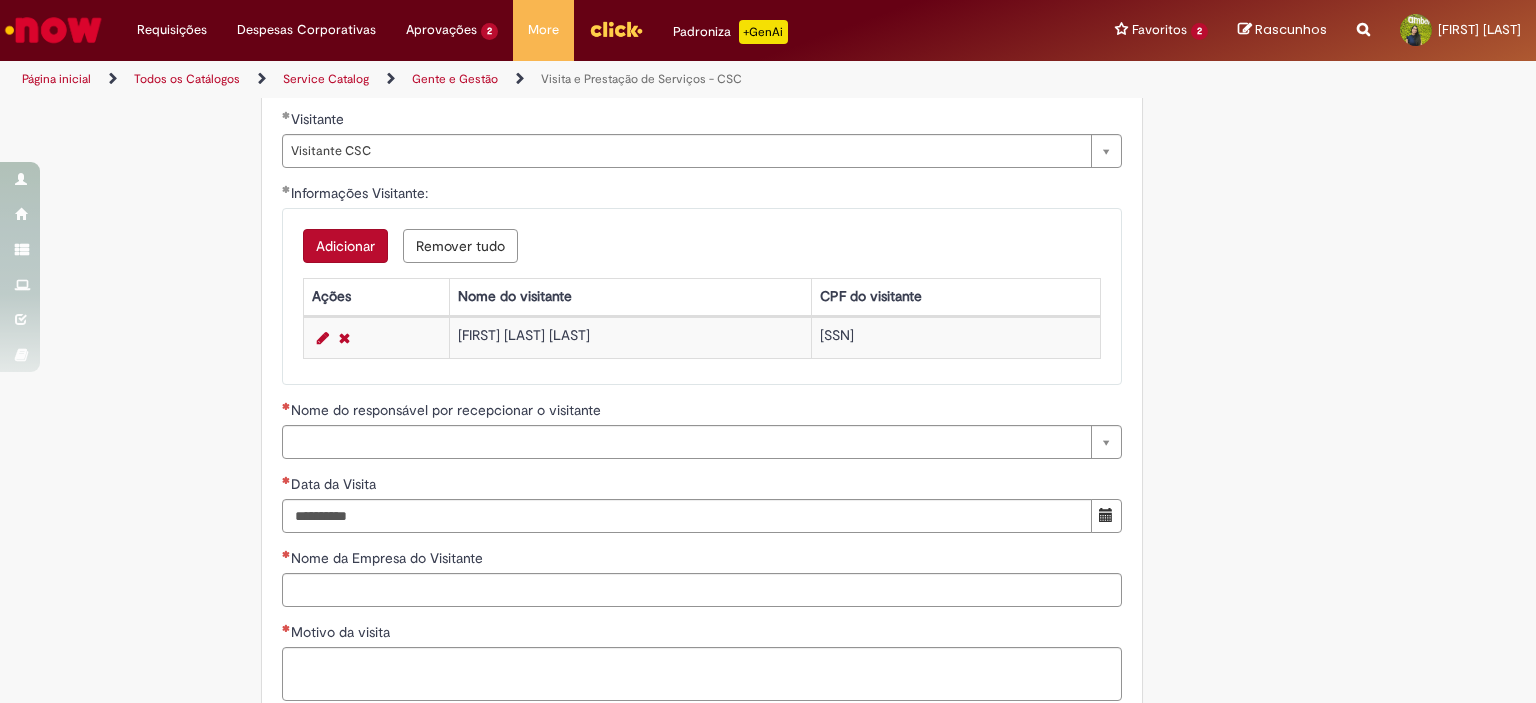 click on "Adicionar" at bounding box center (345, 246) 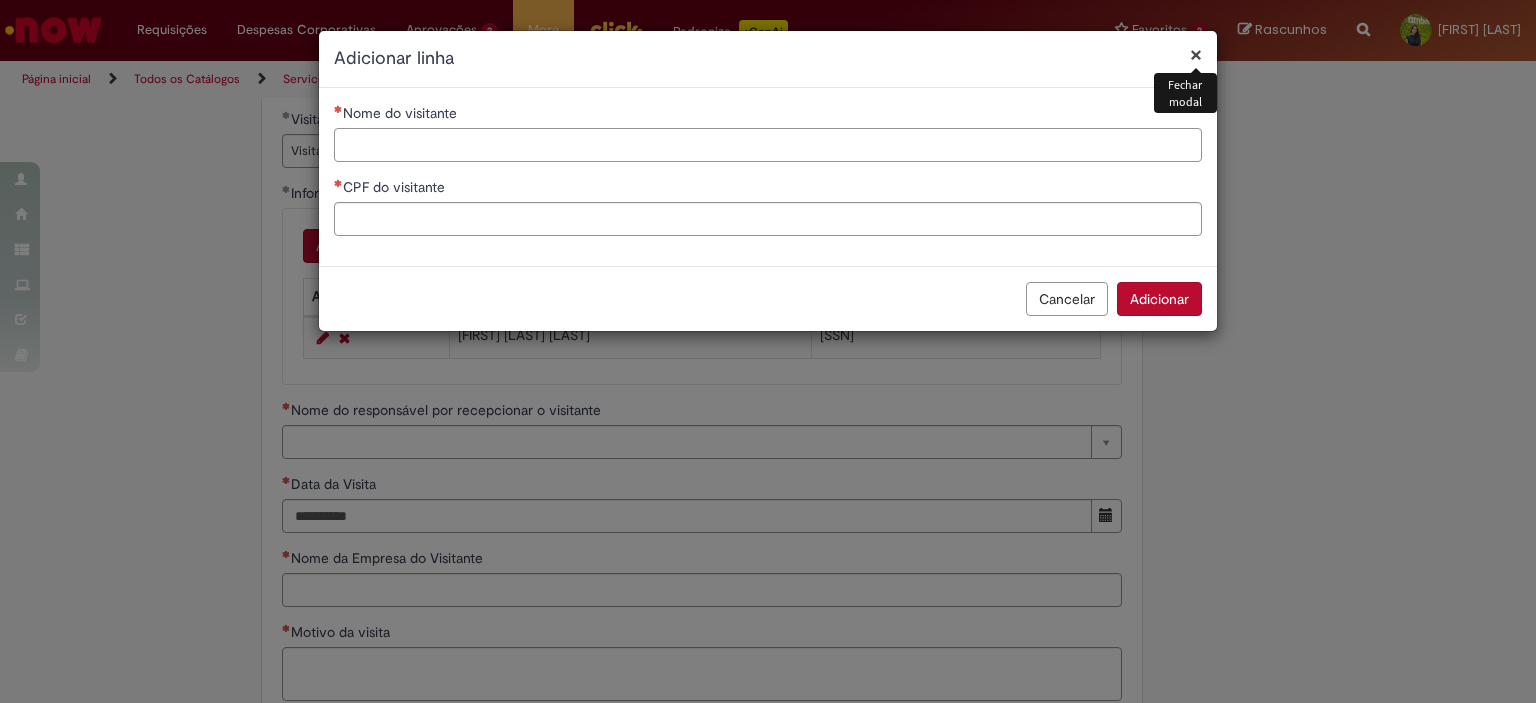 click on "Nome do visitante" at bounding box center [768, 145] 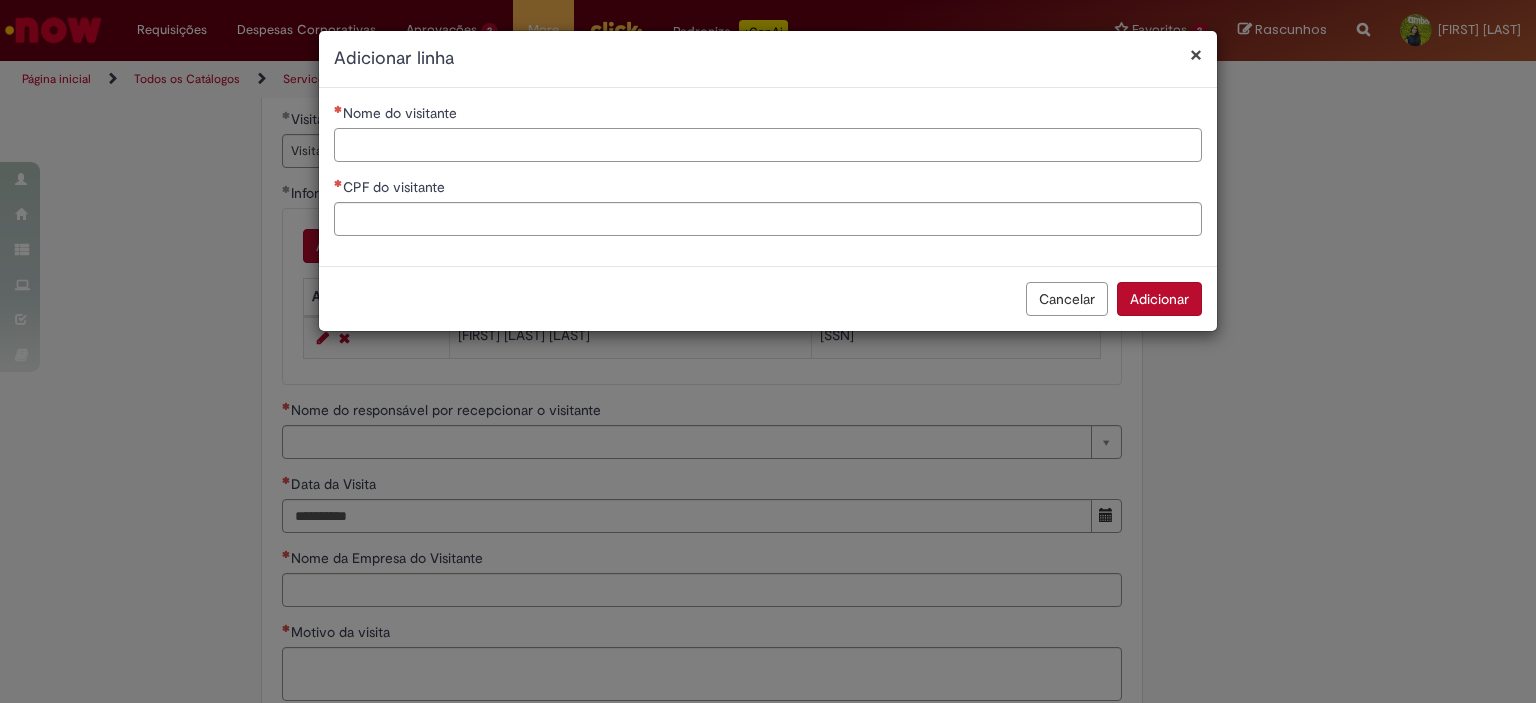 paste on "**********" 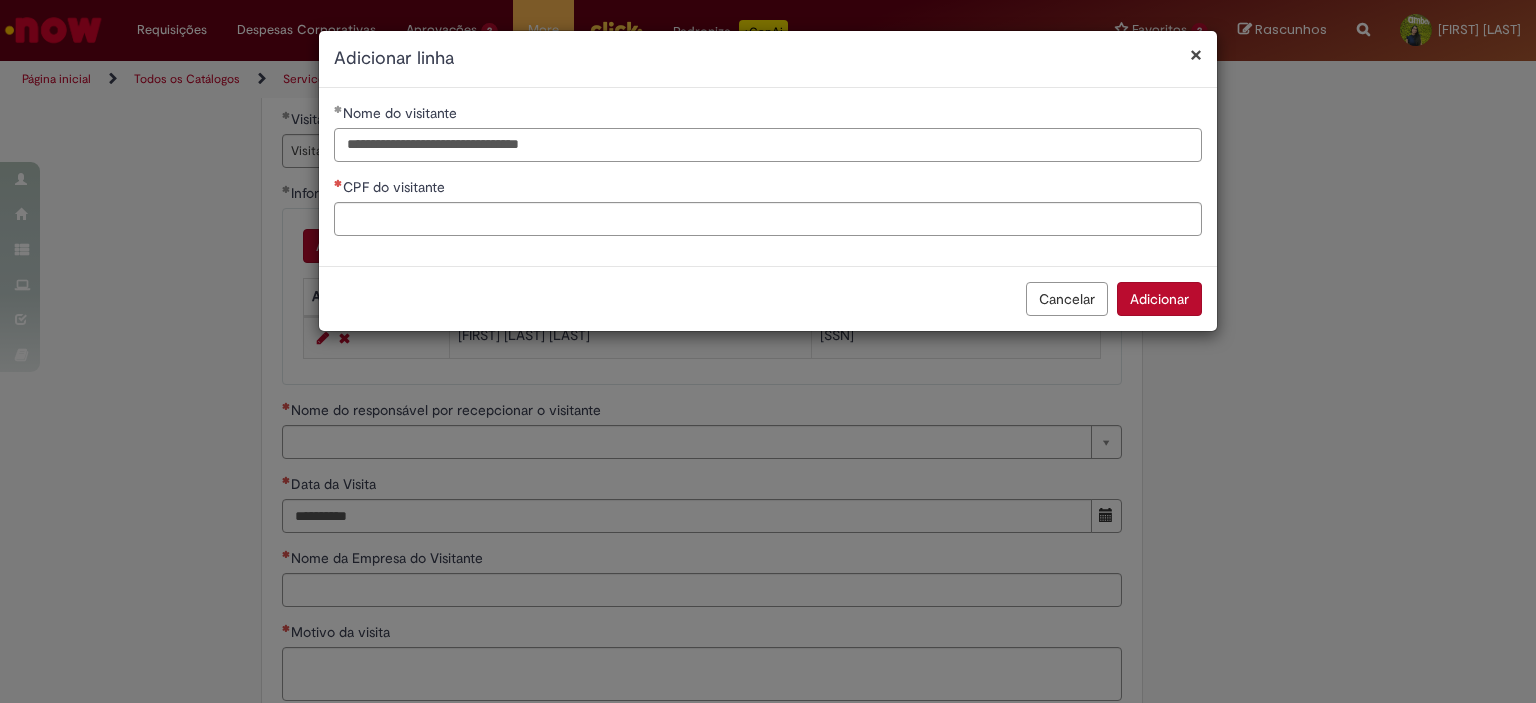 type on "**********" 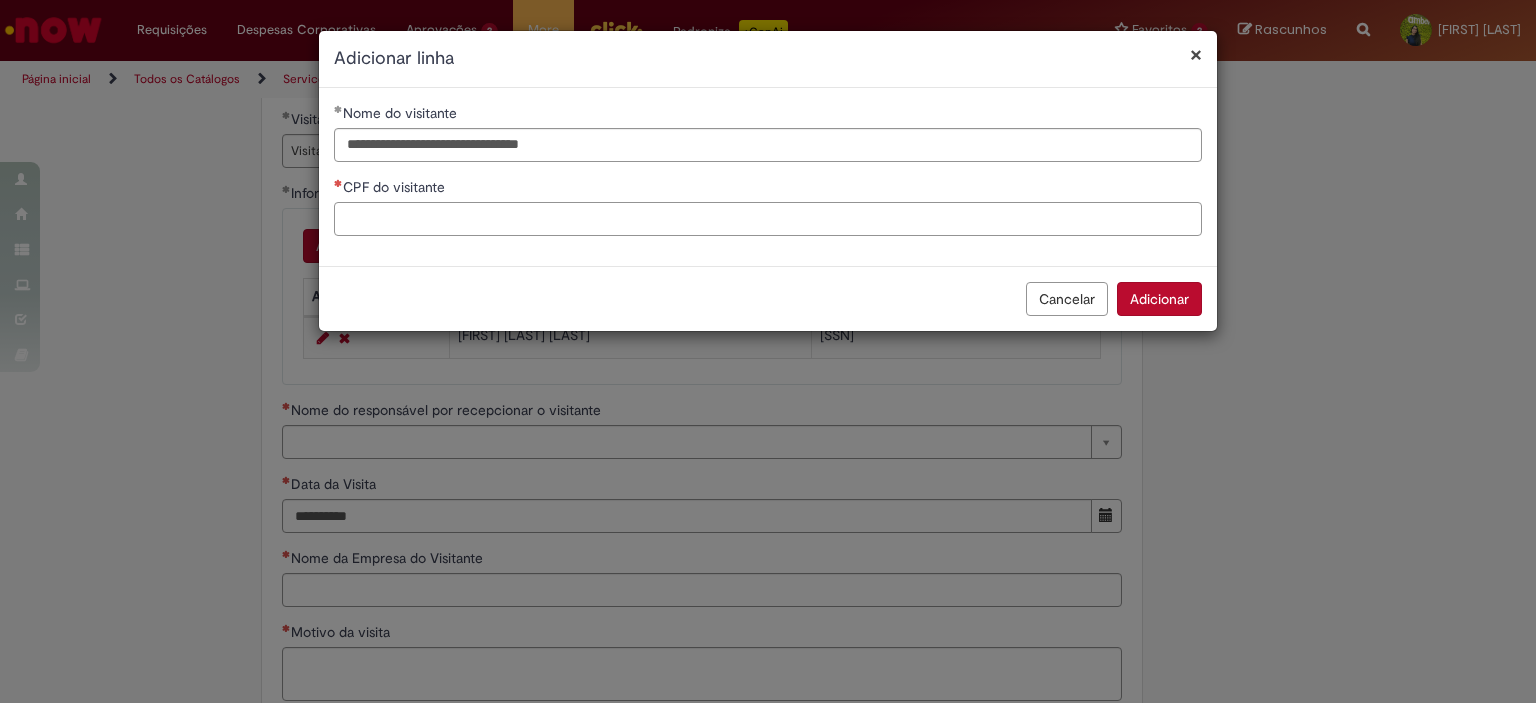 click on "CPF do visitante" at bounding box center (768, 219) 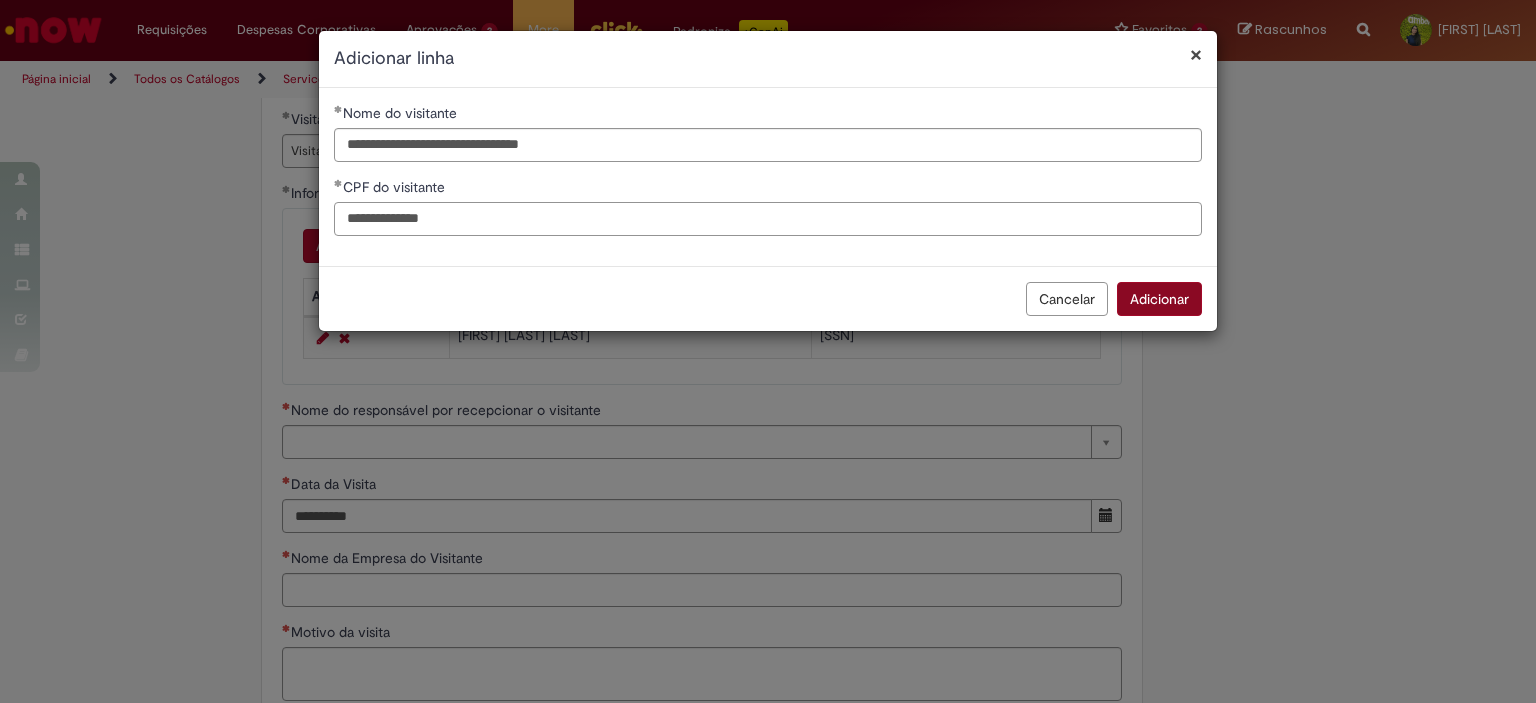 type on "**********" 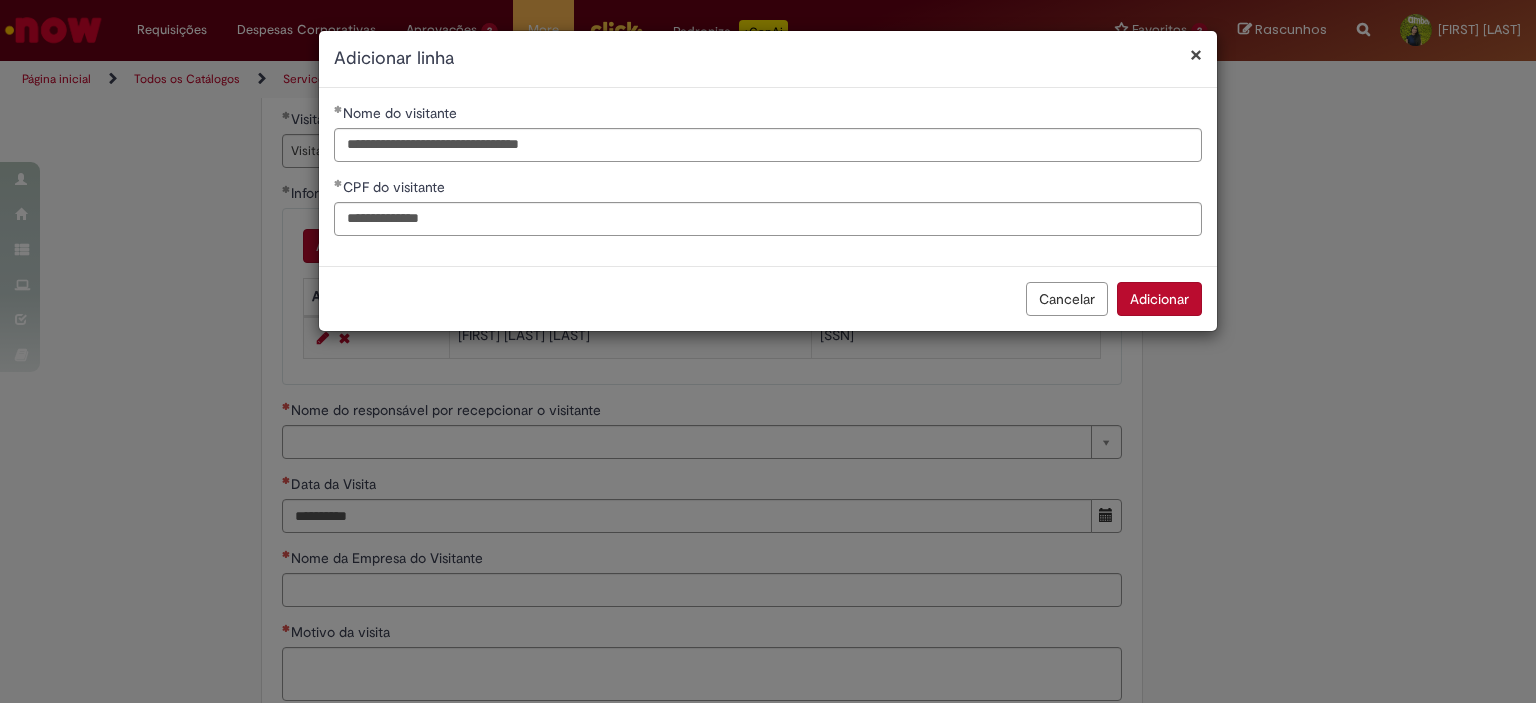 click on "Adicionar" at bounding box center [1159, 299] 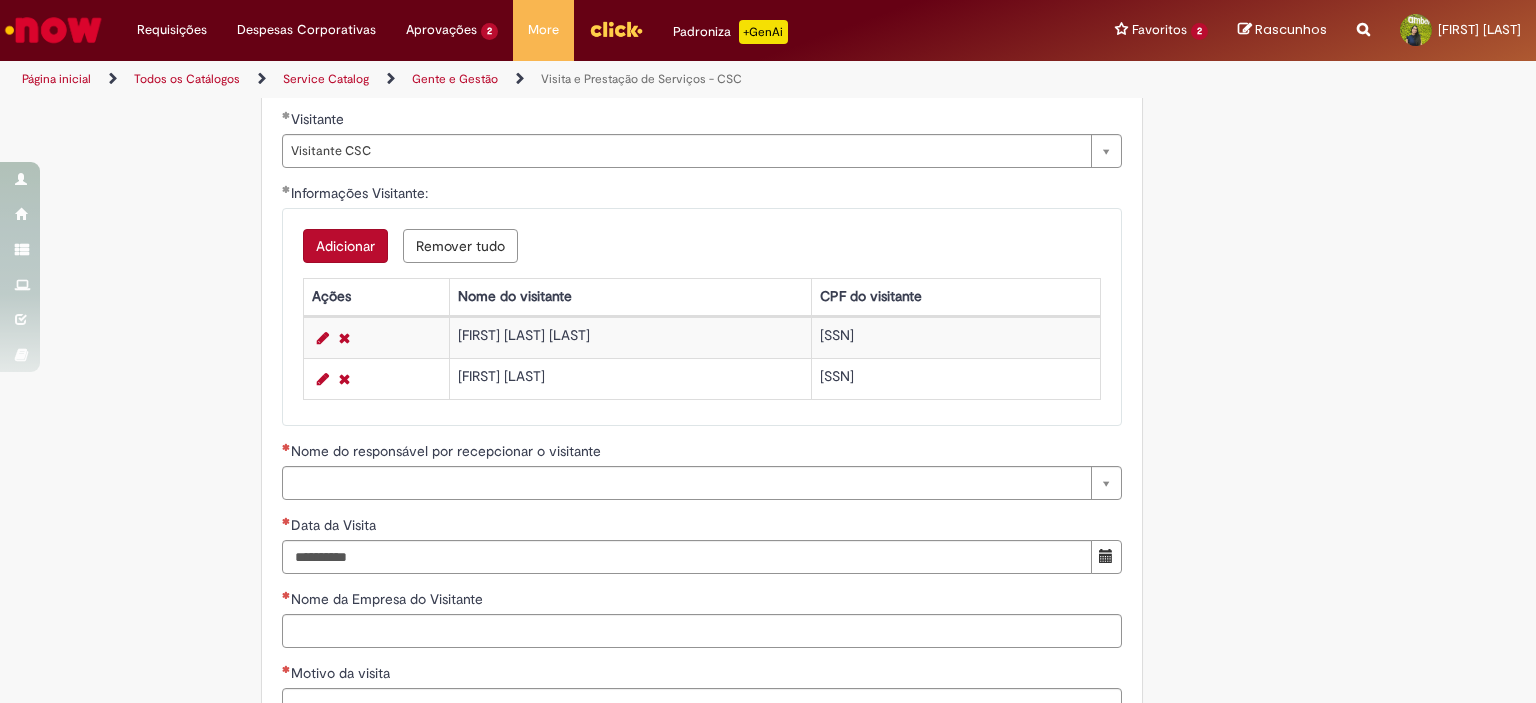 scroll, scrollTop: 1379, scrollLeft: 0, axis: vertical 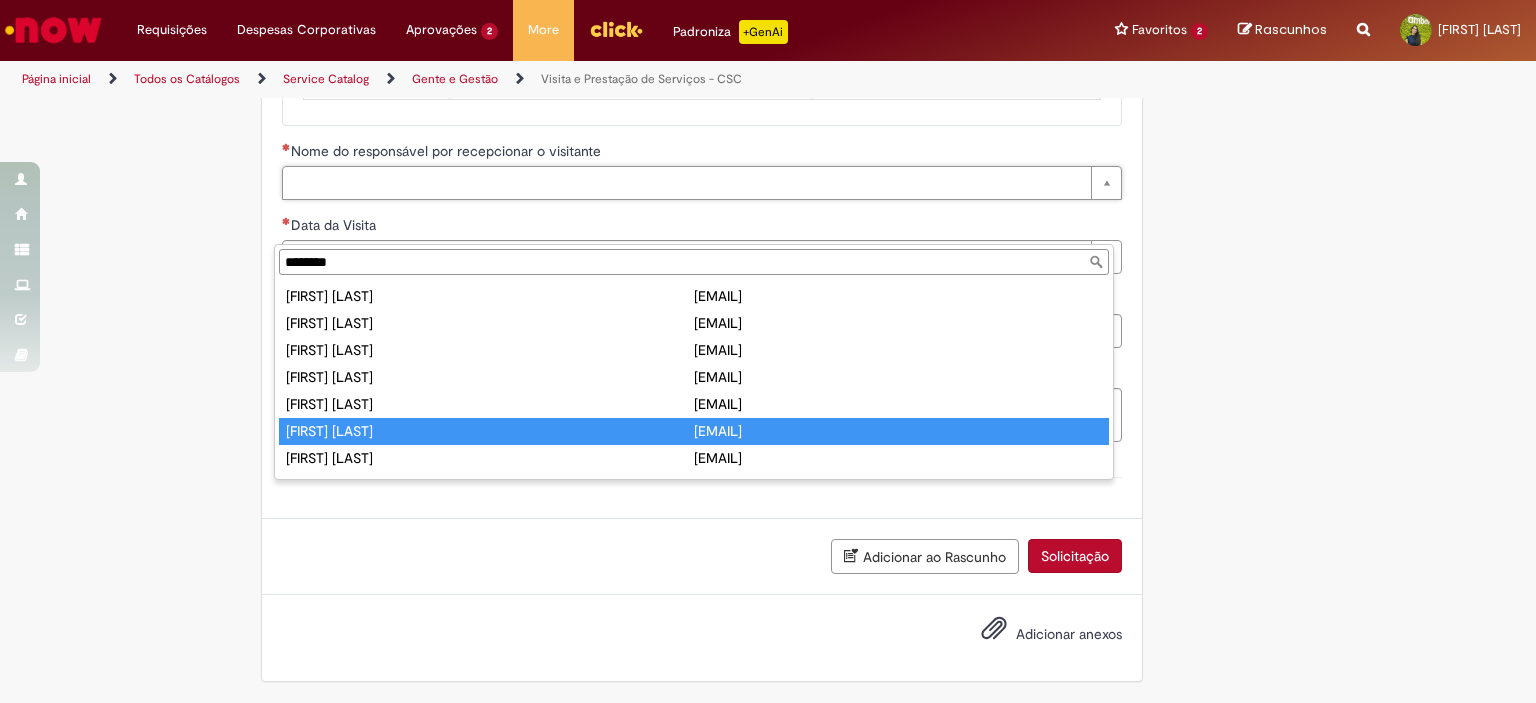 type on "**********" 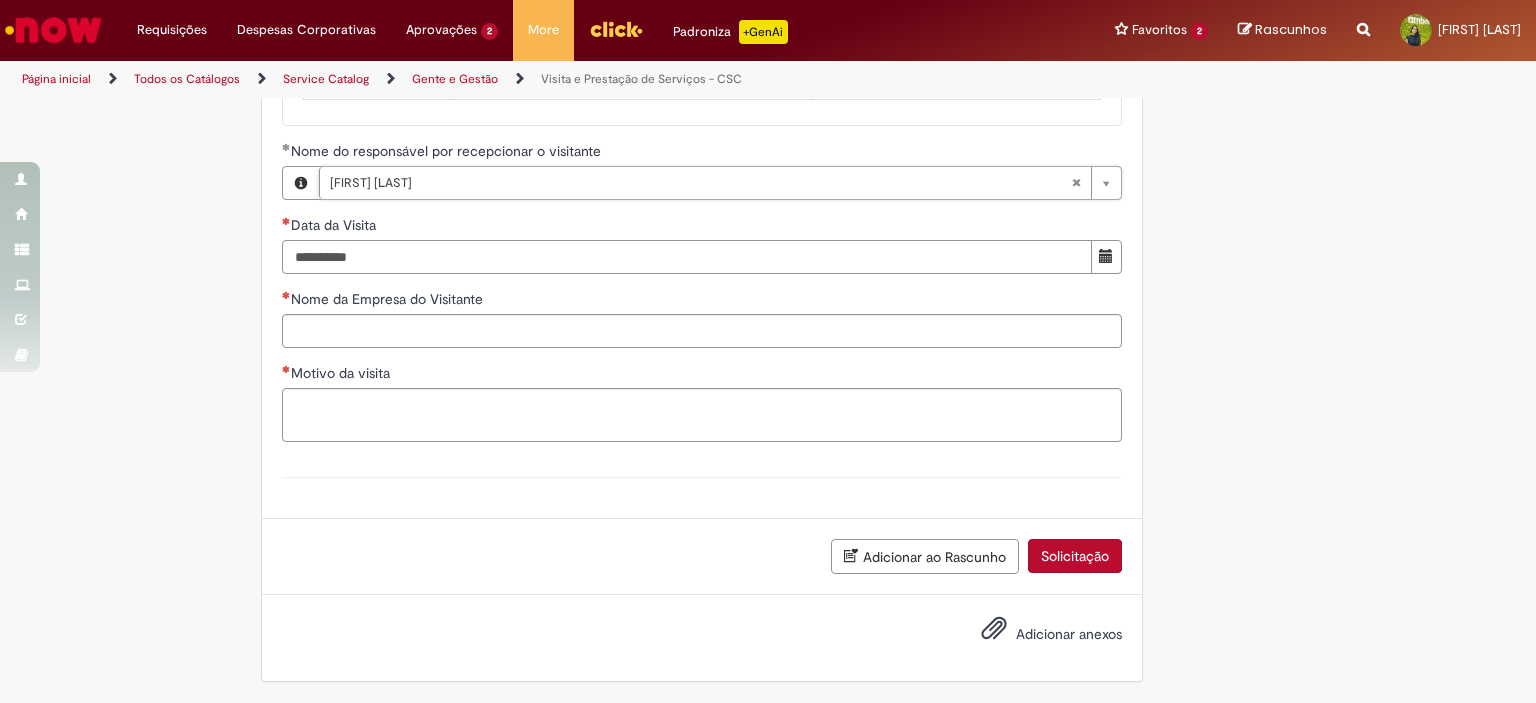click on "Data da Visita" at bounding box center (687, 257) 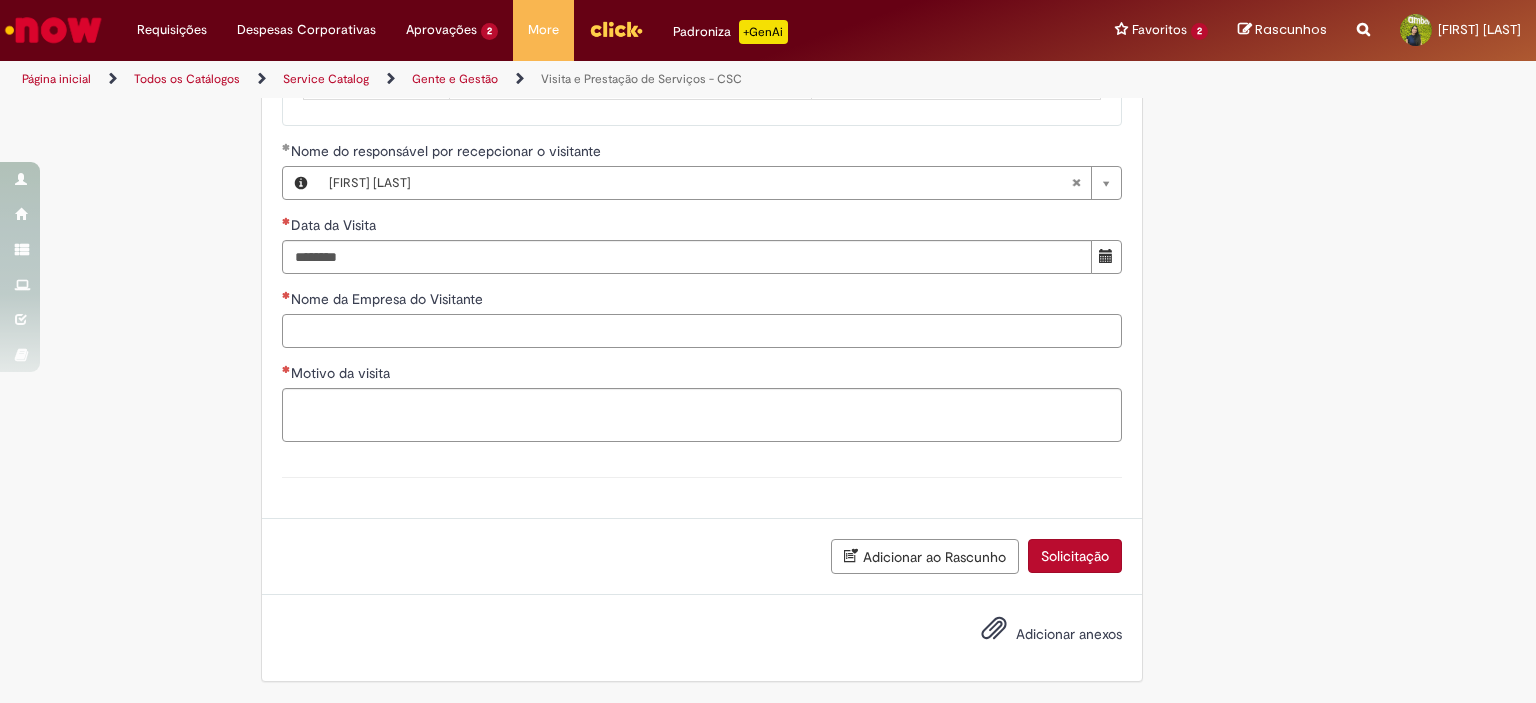 click on "Nome da Empresa do Visitante" at bounding box center (702, 331) 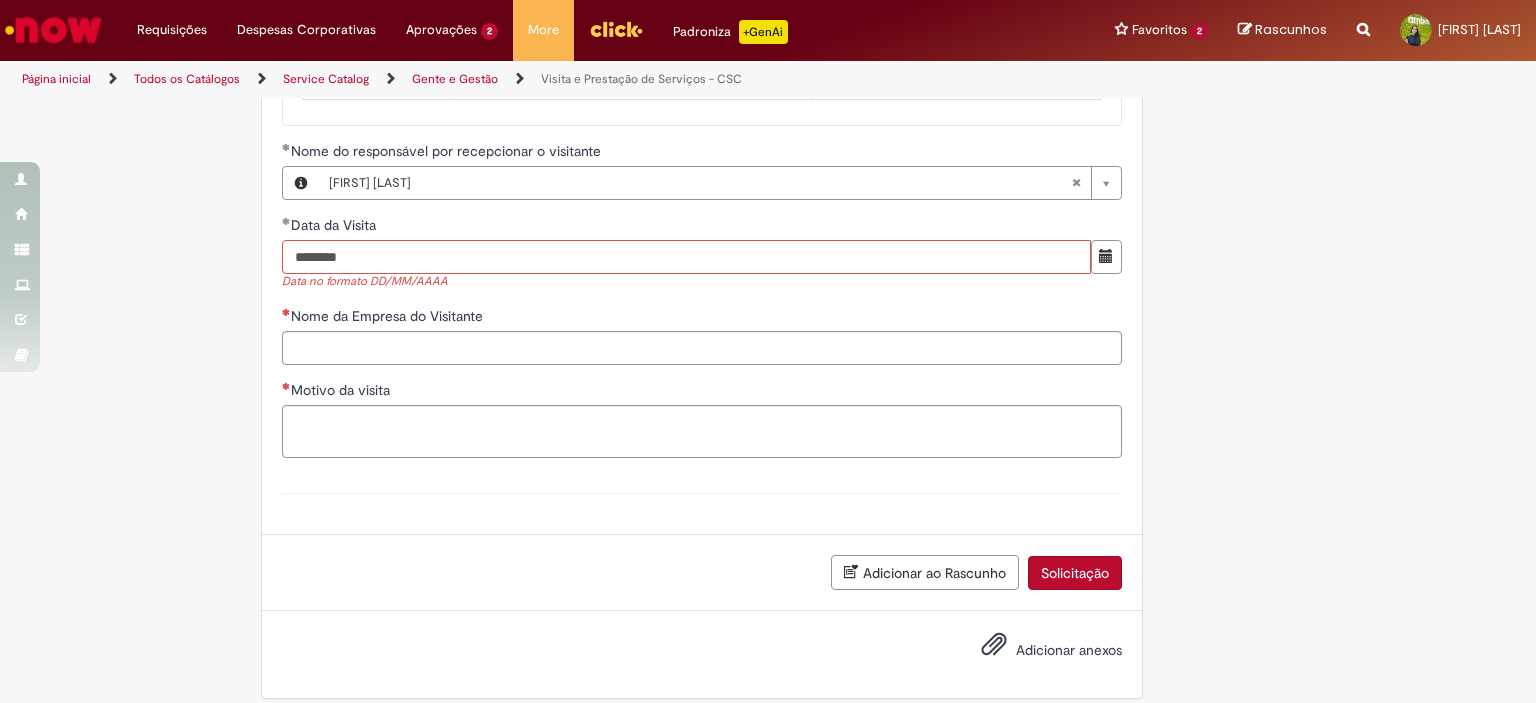 click on "********" at bounding box center [686, 257] 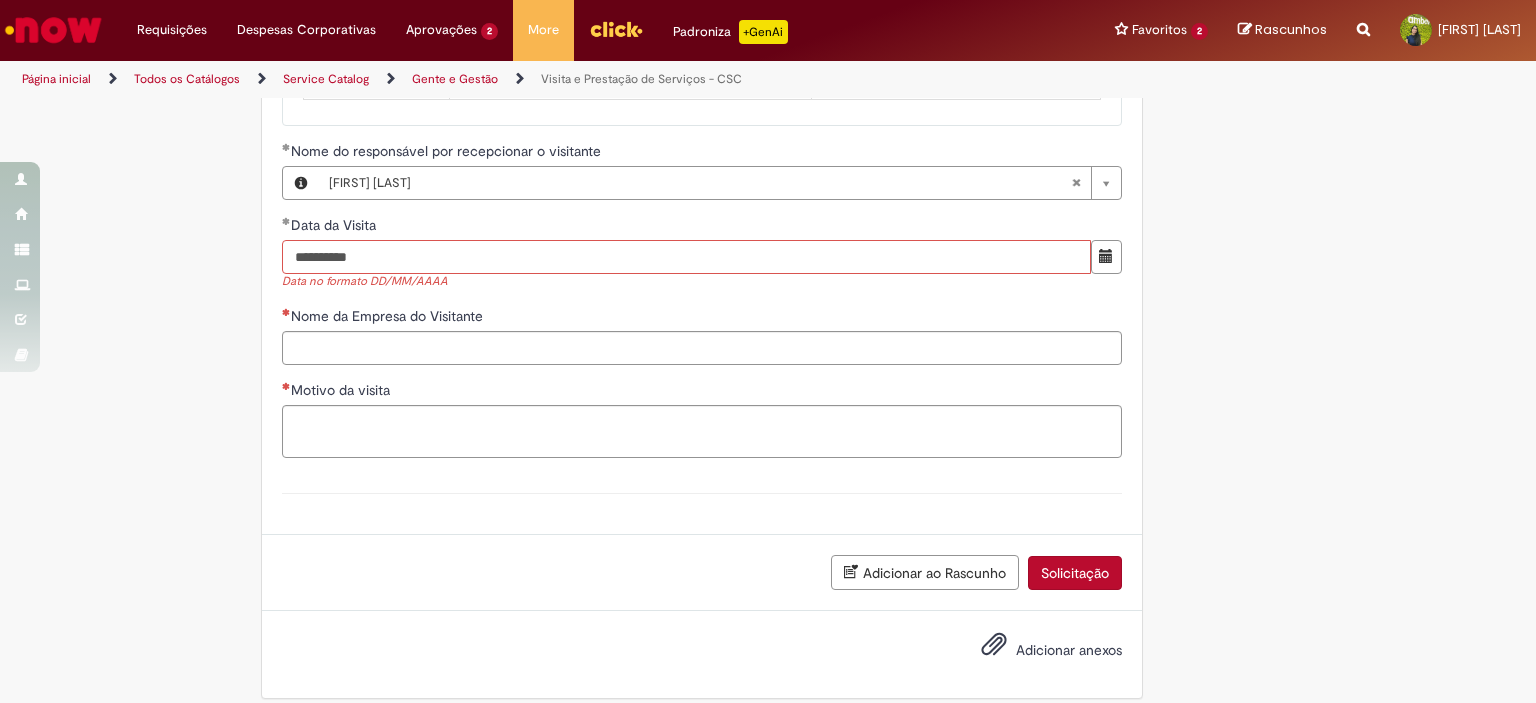 type on "**********" 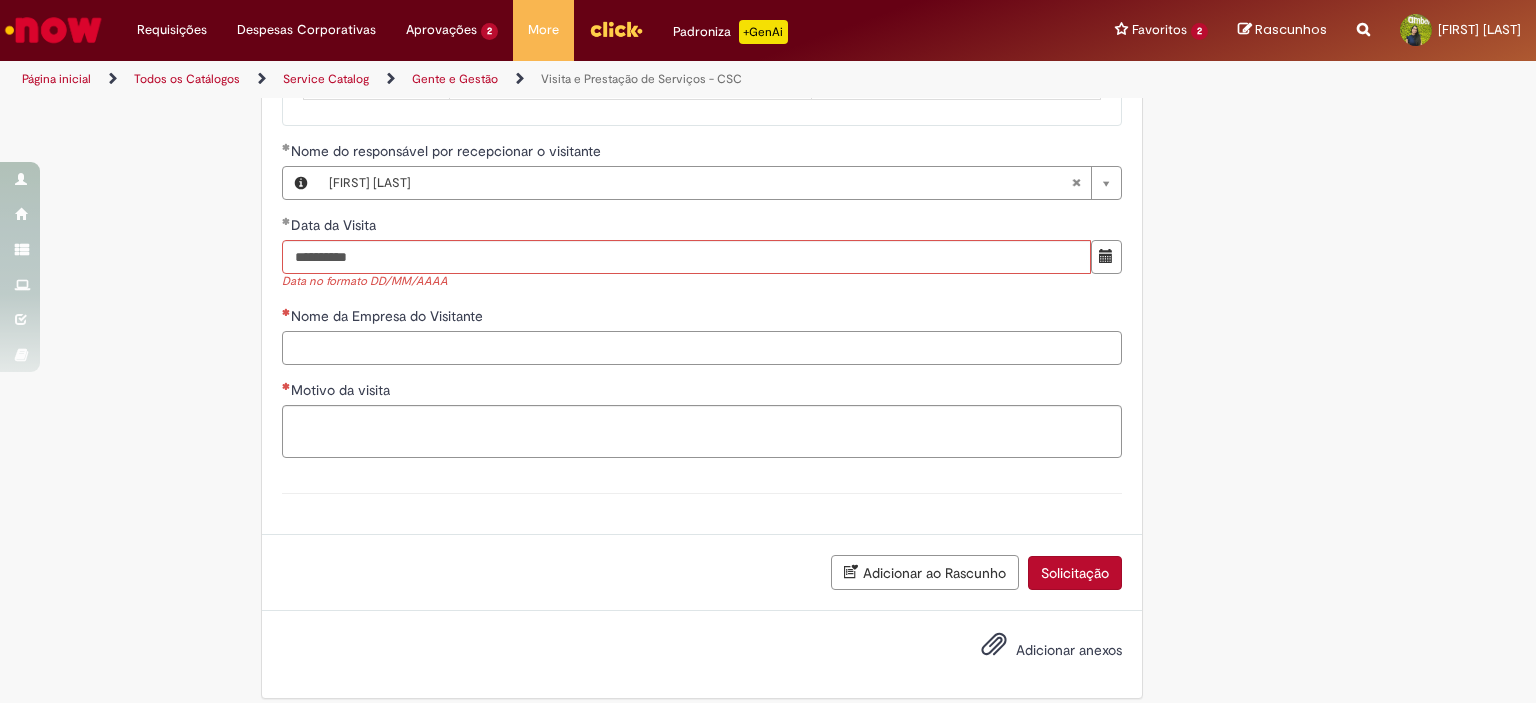 click on "Nome da Empresa do Visitante" at bounding box center (702, 348) 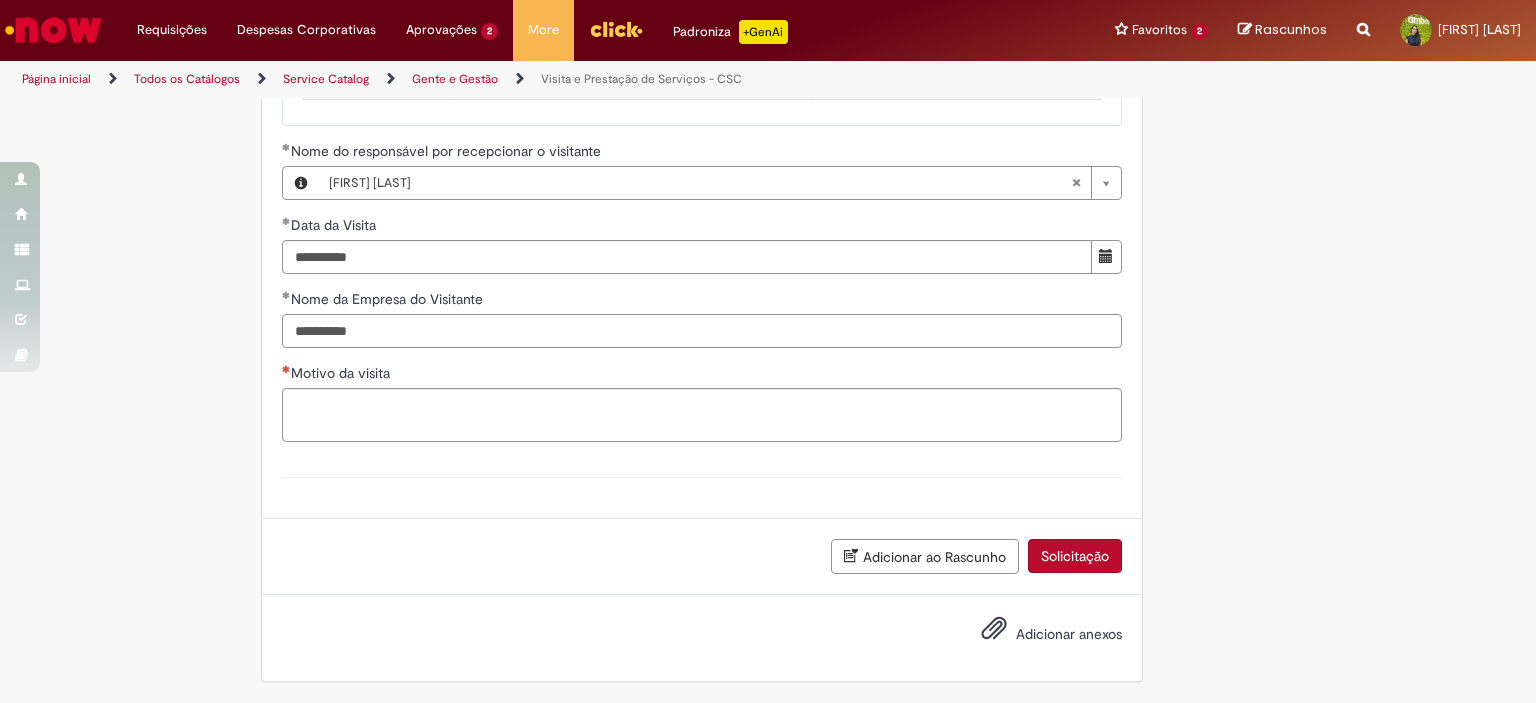 type on "**********" 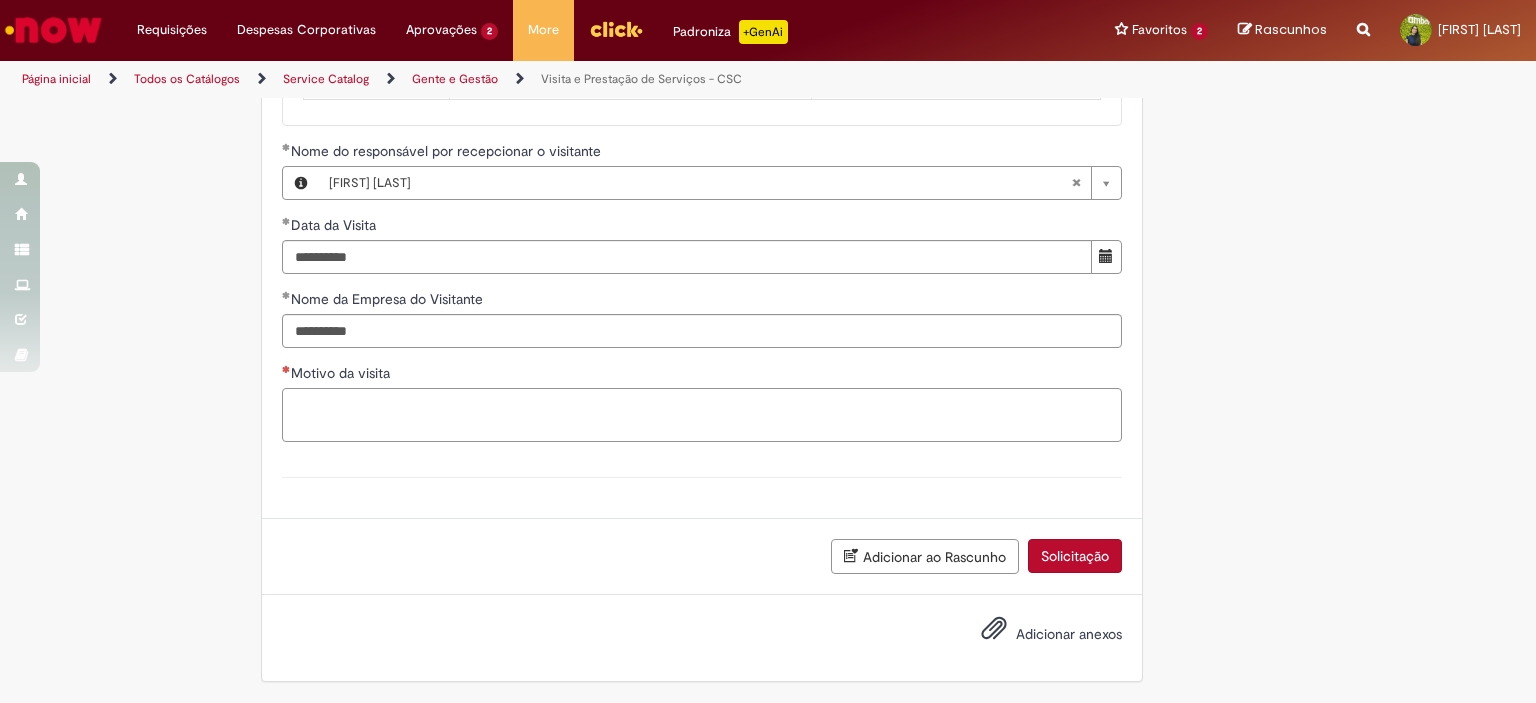 click on "Motivo da visita" at bounding box center (702, 415) 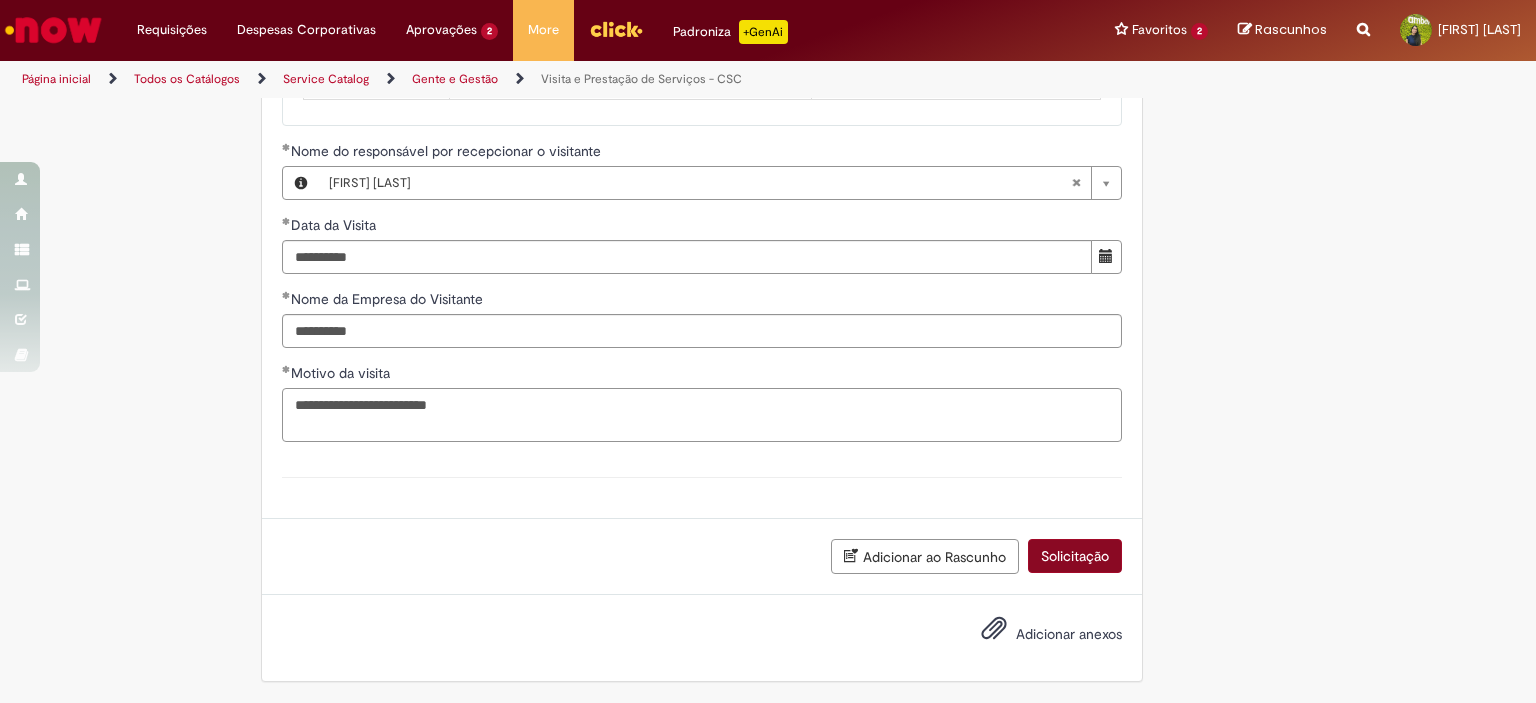type on "**********" 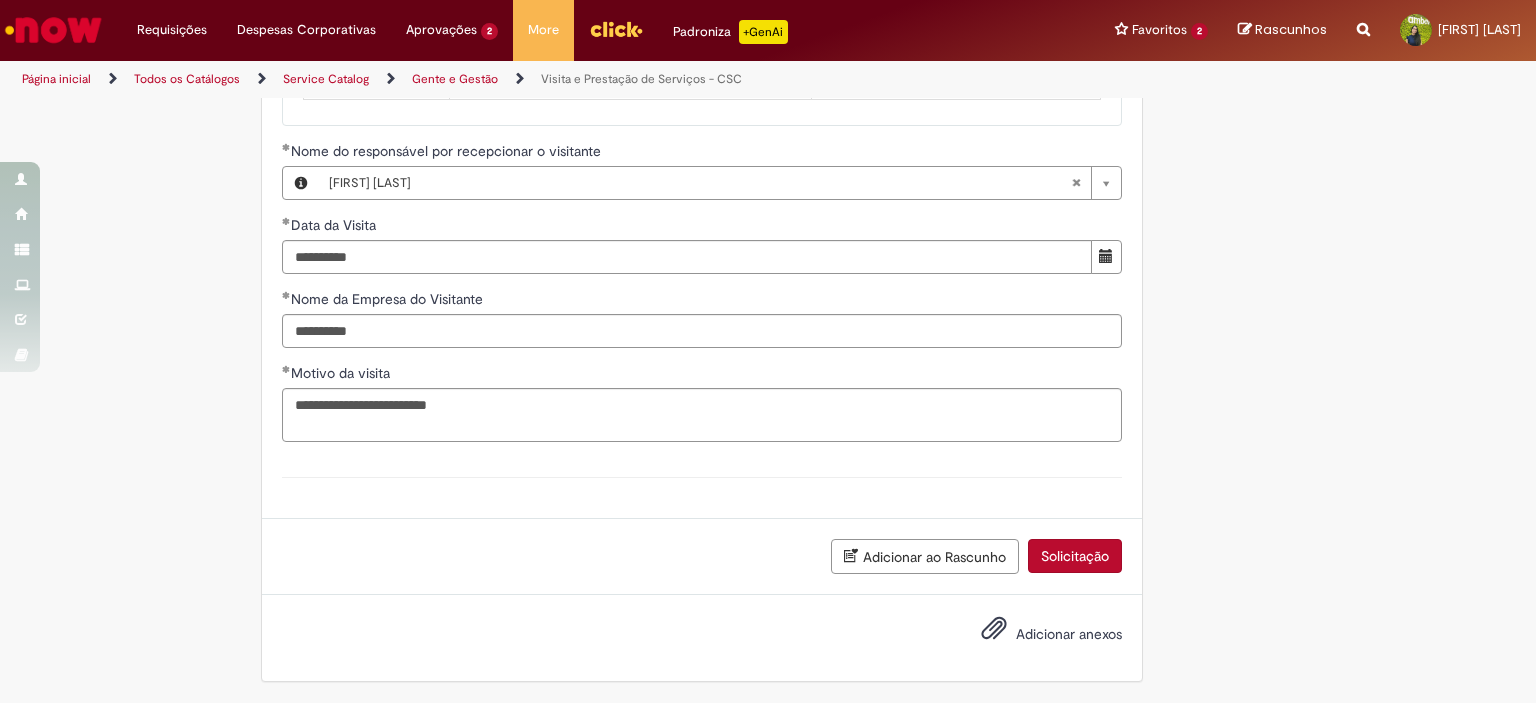 click on "Solicitação" at bounding box center [1075, 556] 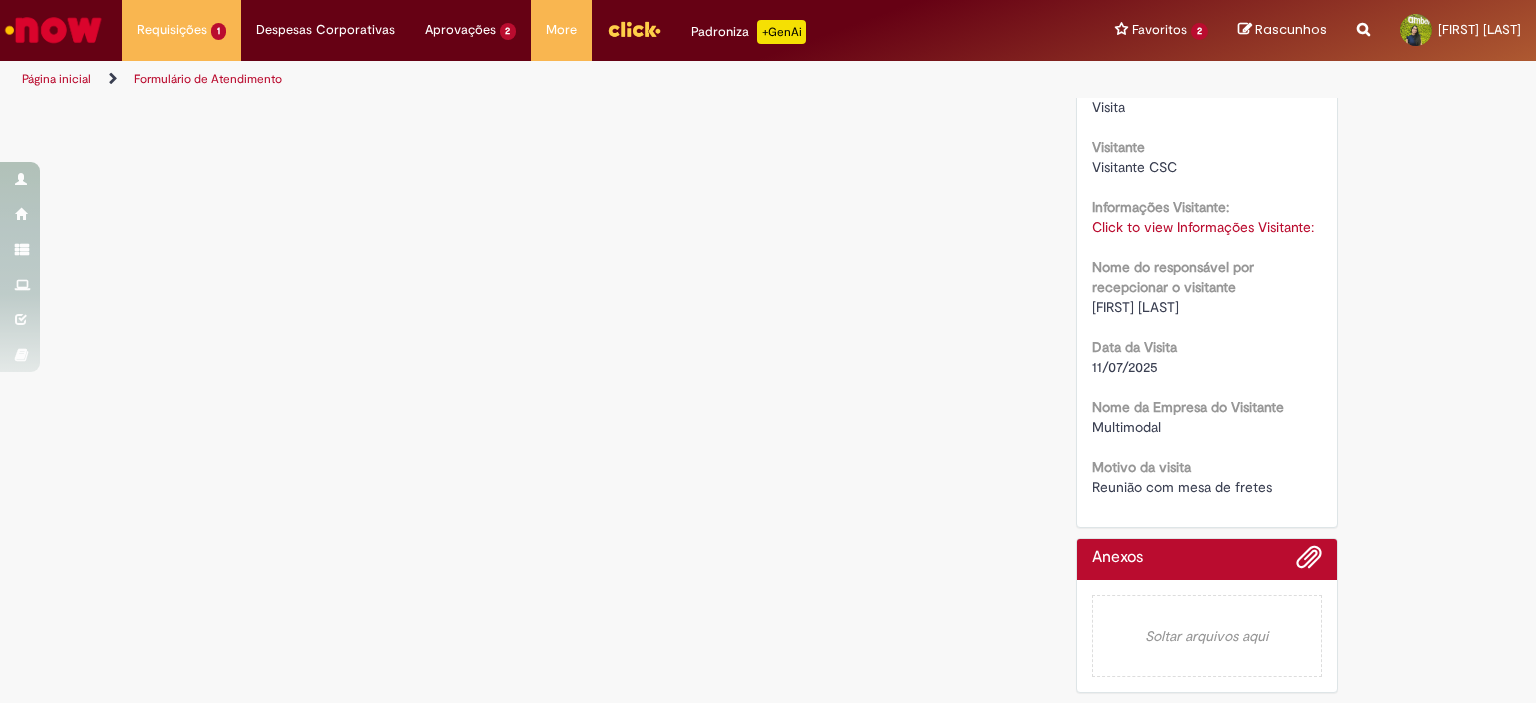 scroll, scrollTop: 0, scrollLeft: 0, axis: both 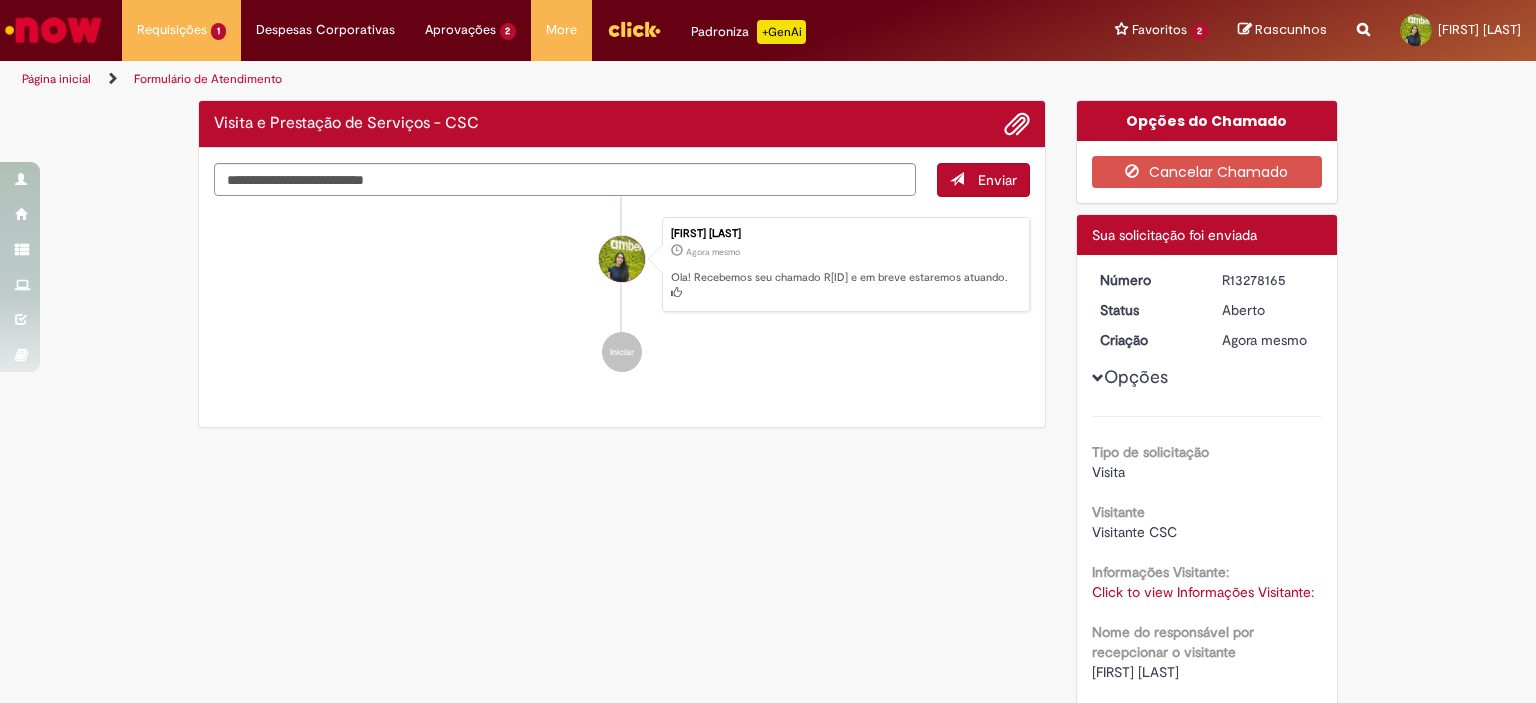 click on "R13278165" at bounding box center [1268, 280] 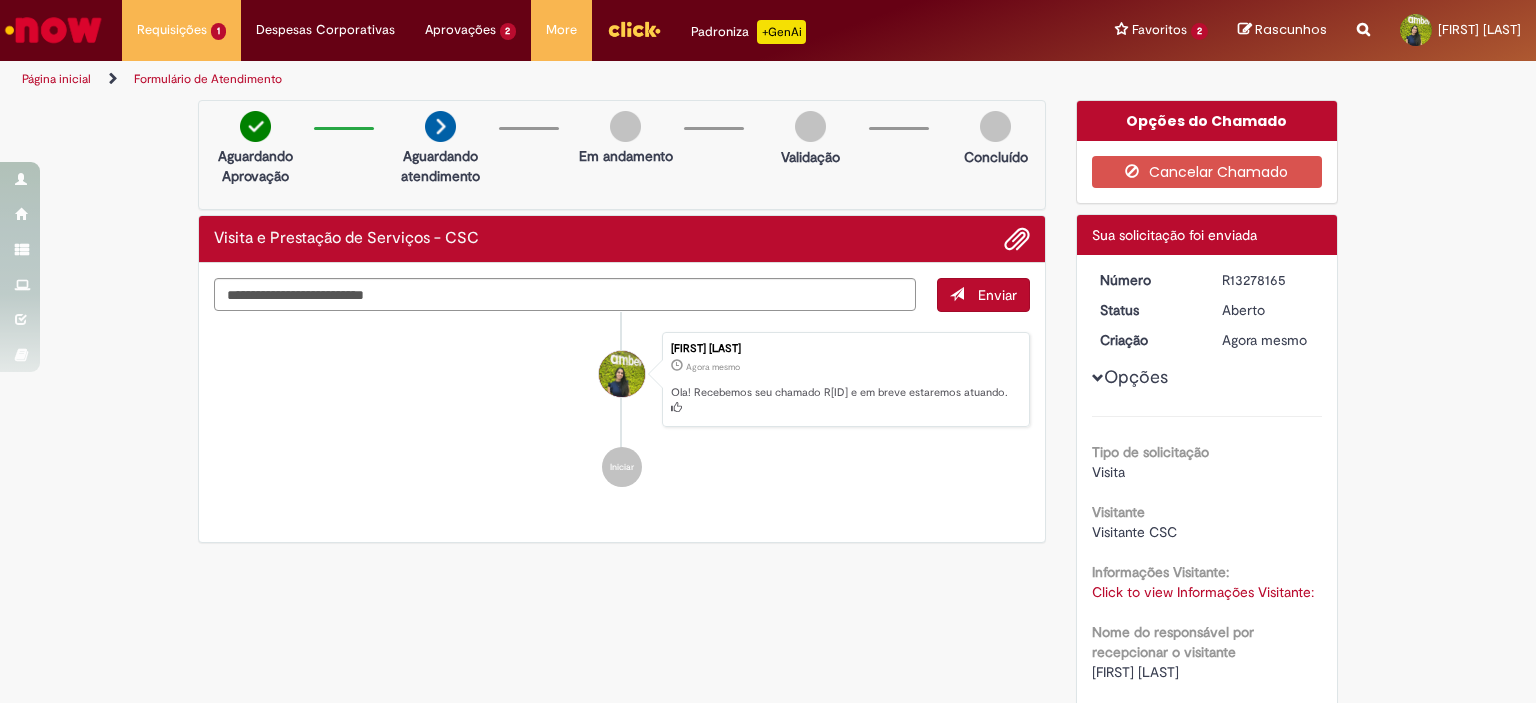 click on "R13278165" at bounding box center (1268, 280) 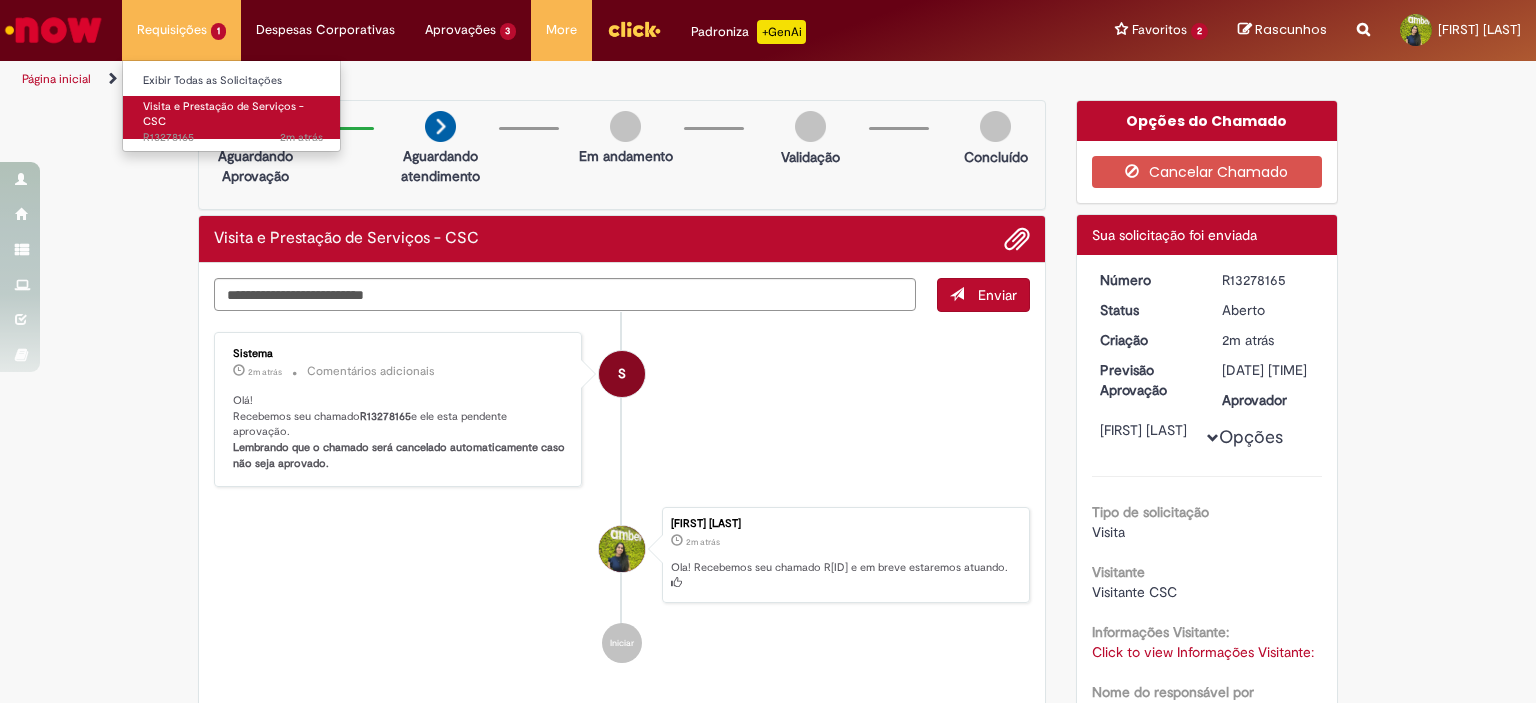 click on "Visita e Prestação de Serviços - CSC" at bounding box center [223, 114] 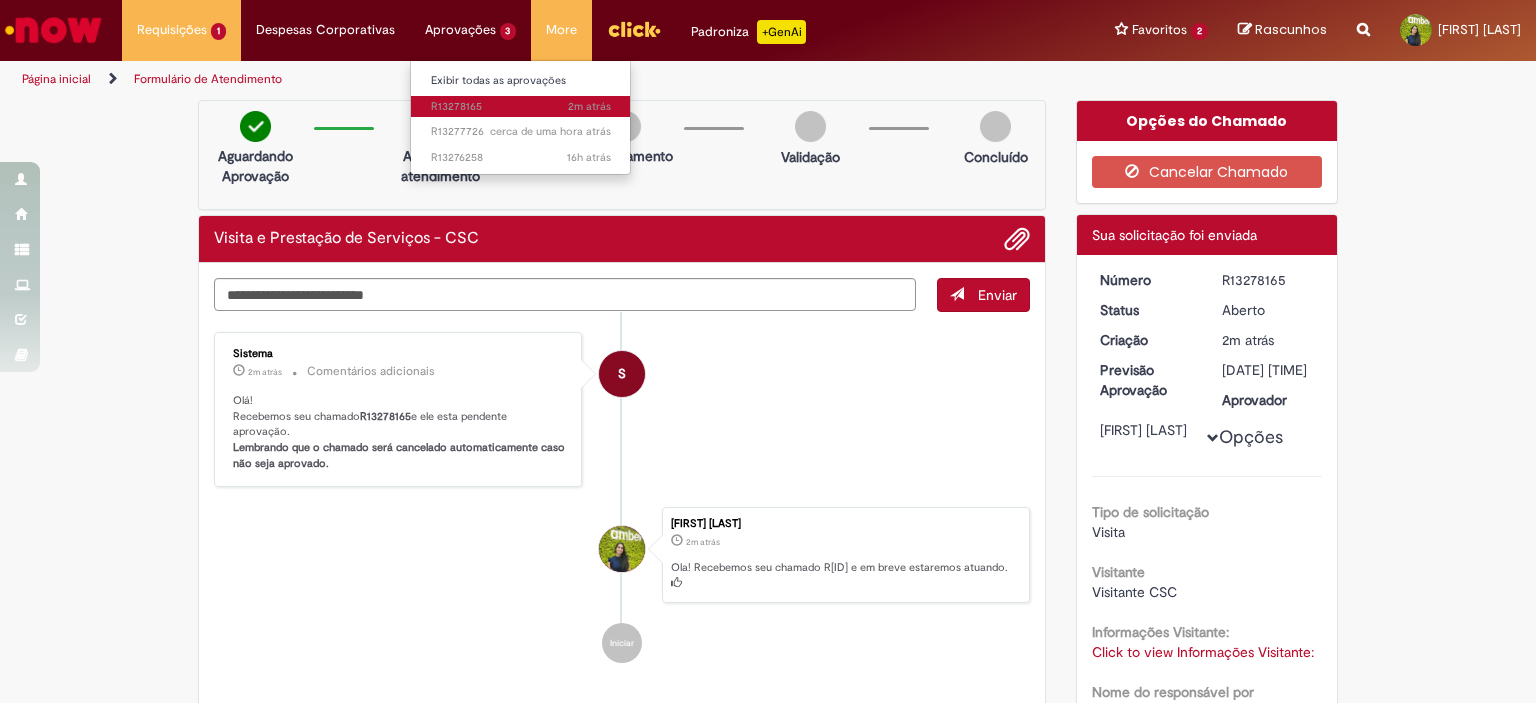 click on "2m atrás 2 minutos atrás  R[ID]" at bounding box center (521, 107) 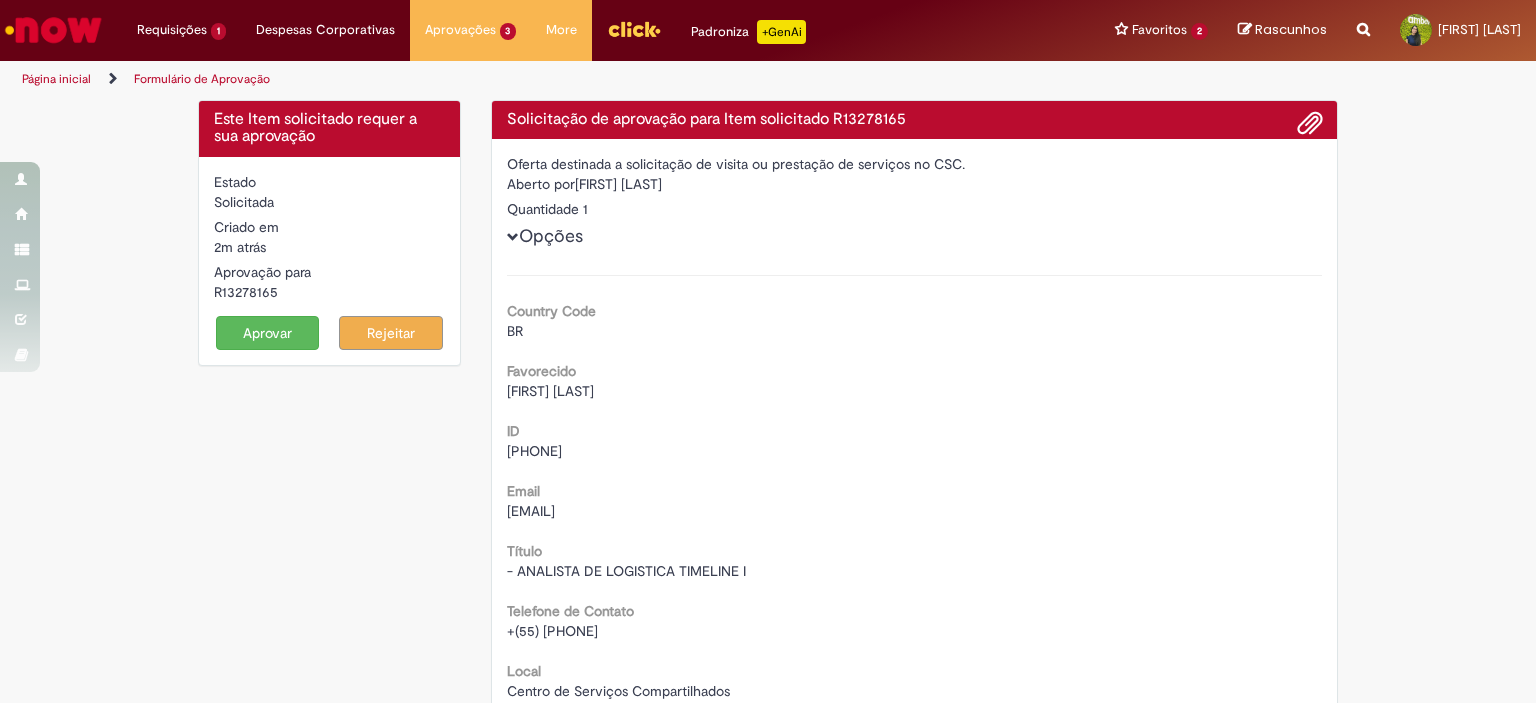 click on "Aprovar" at bounding box center [268, 333] 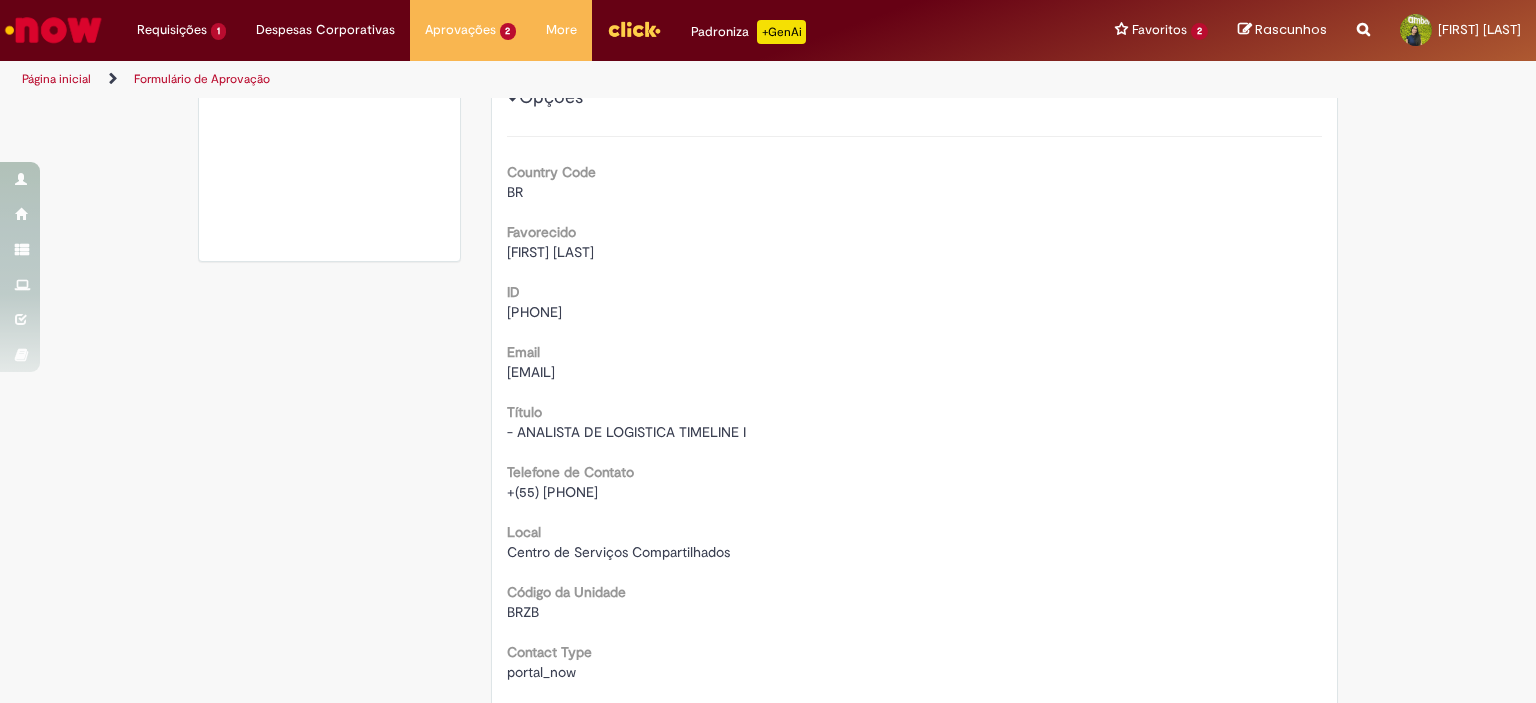 scroll, scrollTop: 0, scrollLeft: 0, axis: both 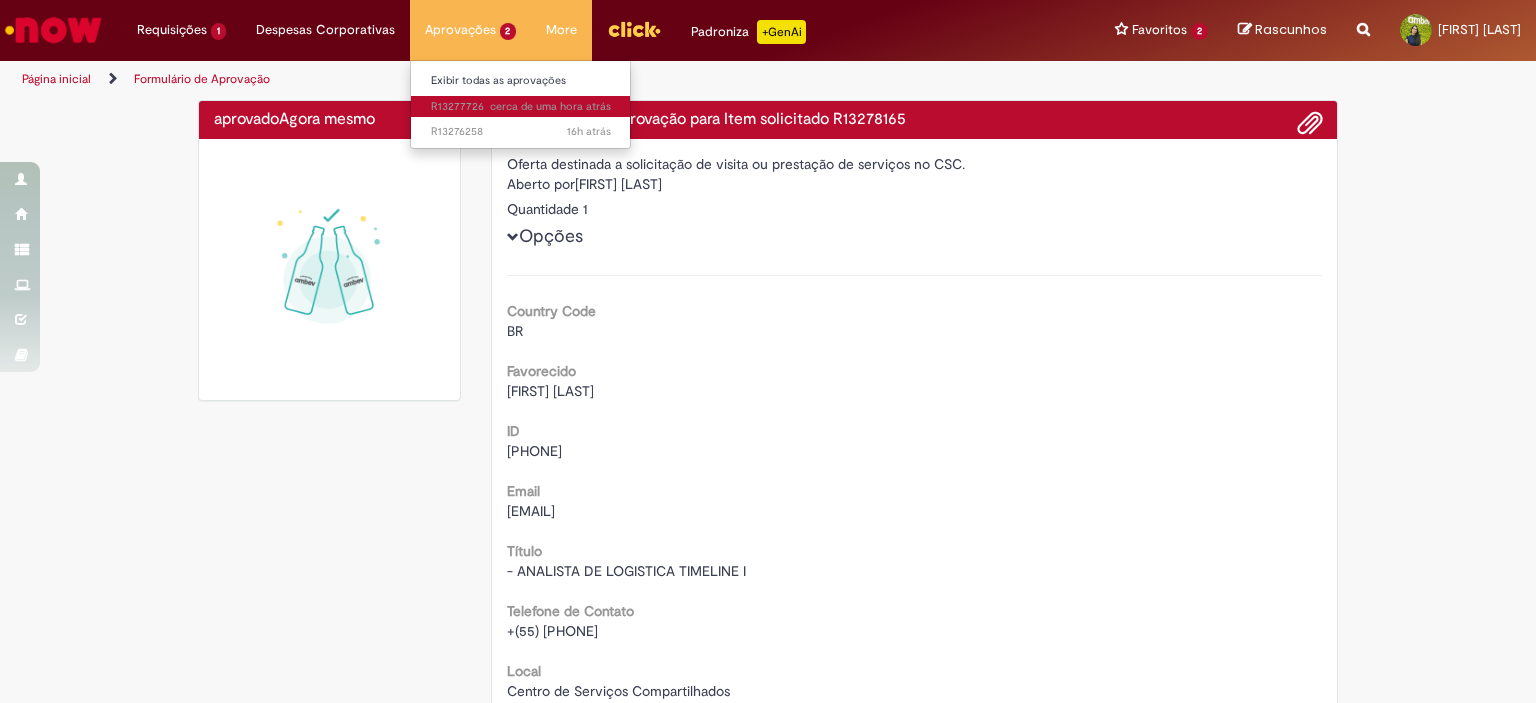 click on "cerca de uma hora atrás cerca de uma hora atrás  R13277726" at bounding box center [521, 107] 